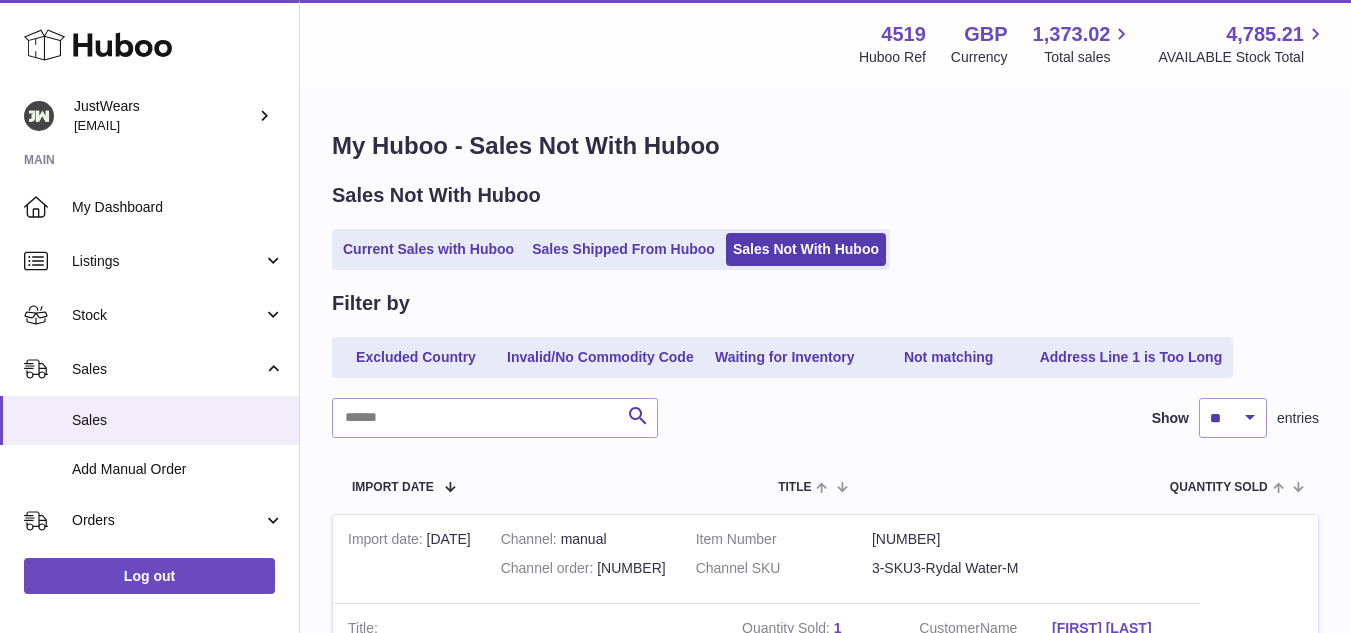 scroll, scrollTop: 200, scrollLeft: 0, axis: vertical 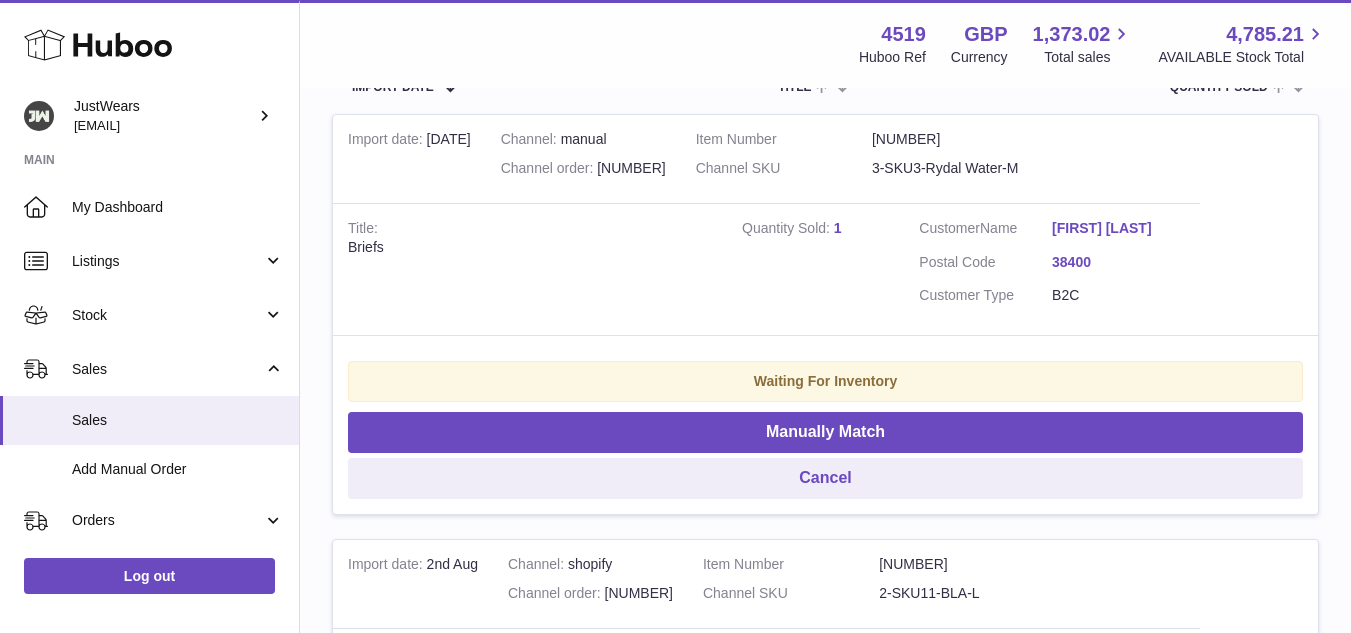 click on "Waiting For Inventory" at bounding box center [825, 381] 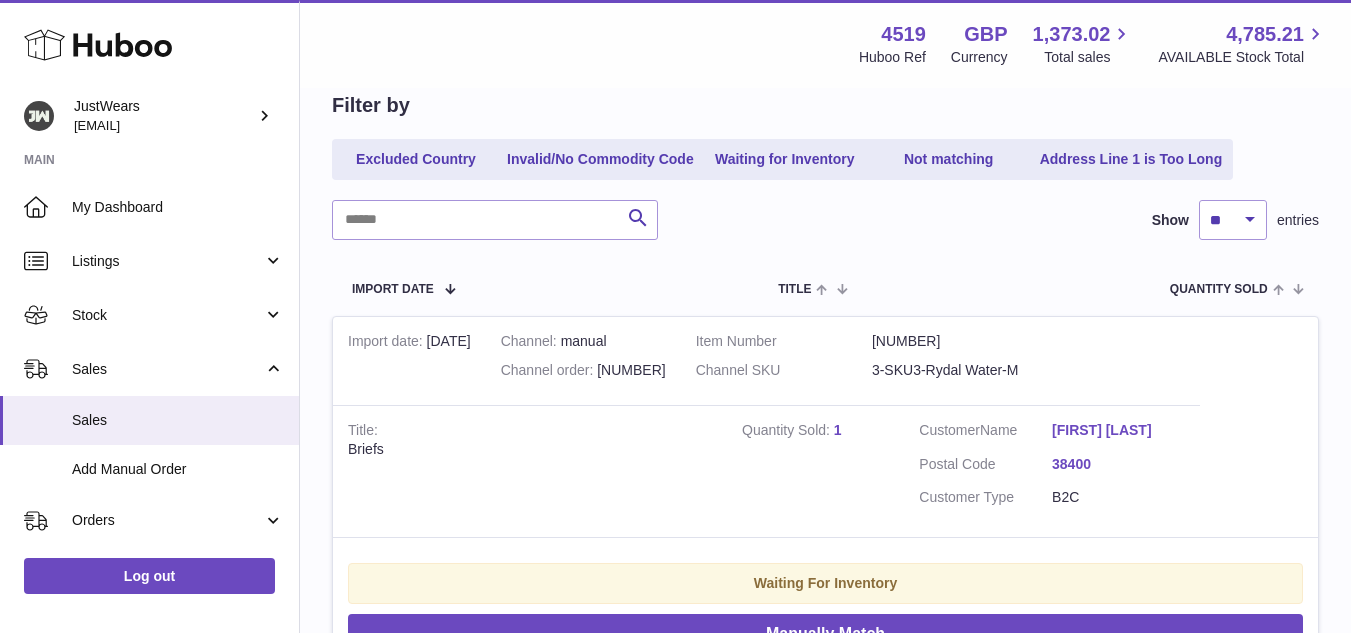 scroll, scrollTop: 200, scrollLeft: 0, axis: vertical 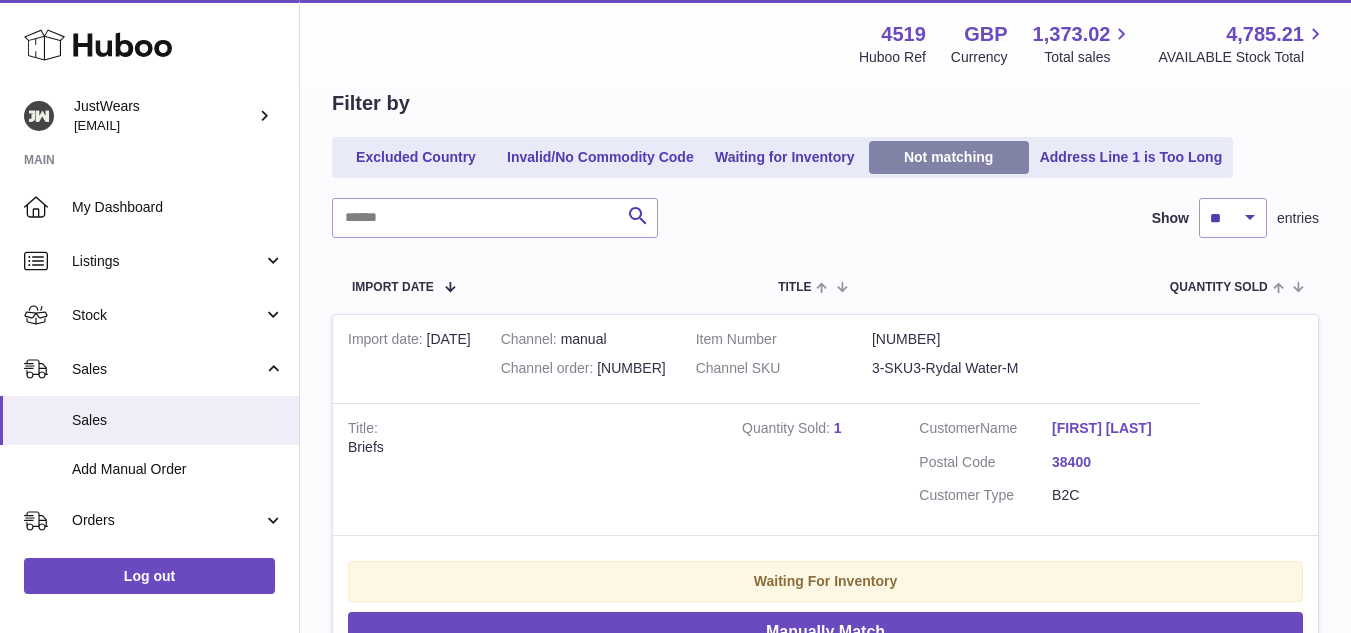click on "Not matching" at bounding box center (949, 157) 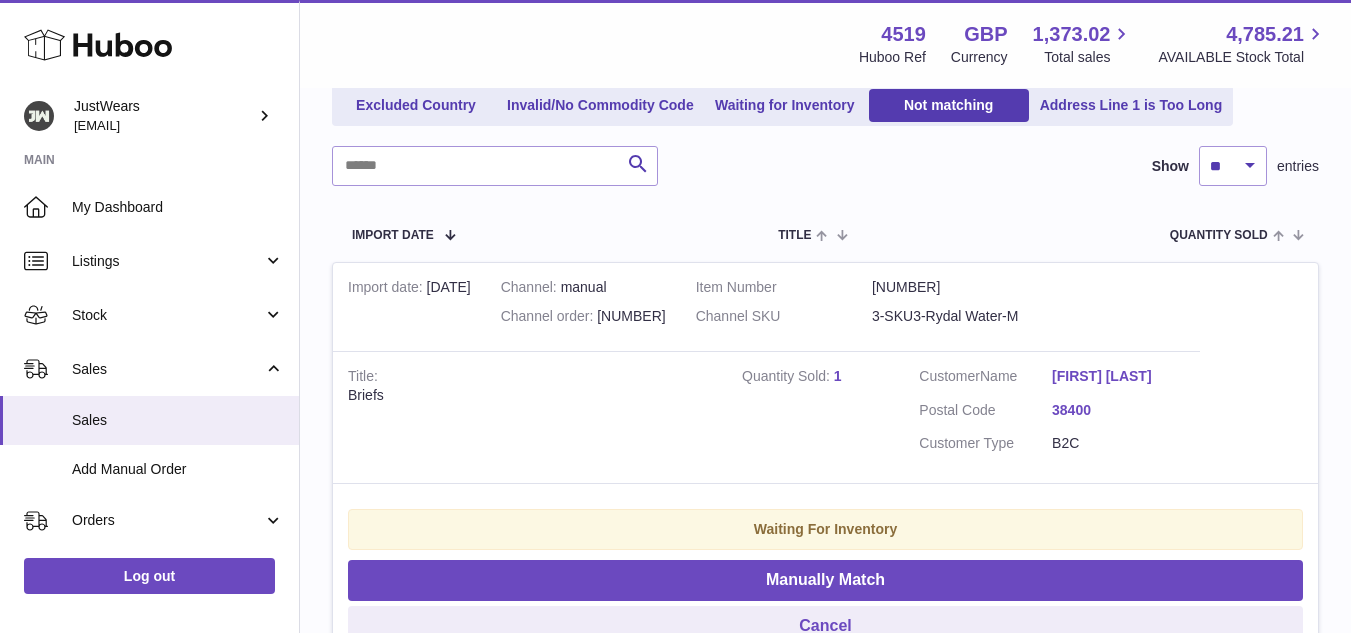 scroll, scrollTop: 300, scrollLeft: 0, axis: vertical 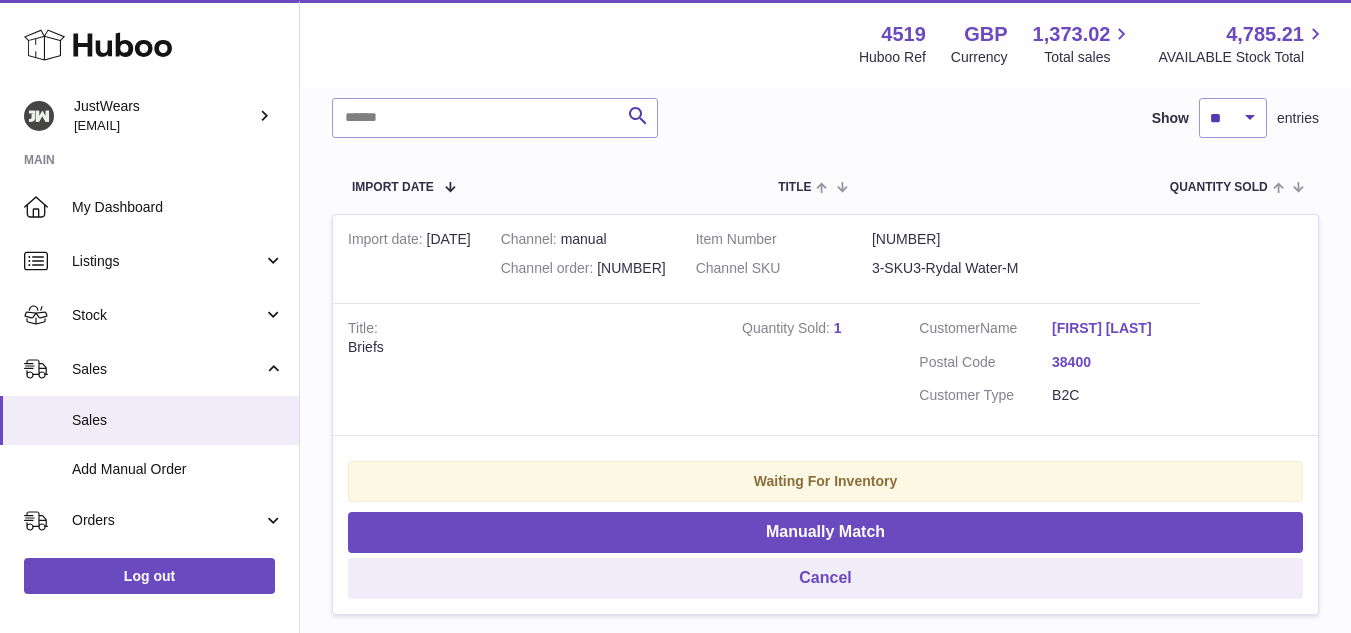 click on "Customer" at bounding box center [949, 328] 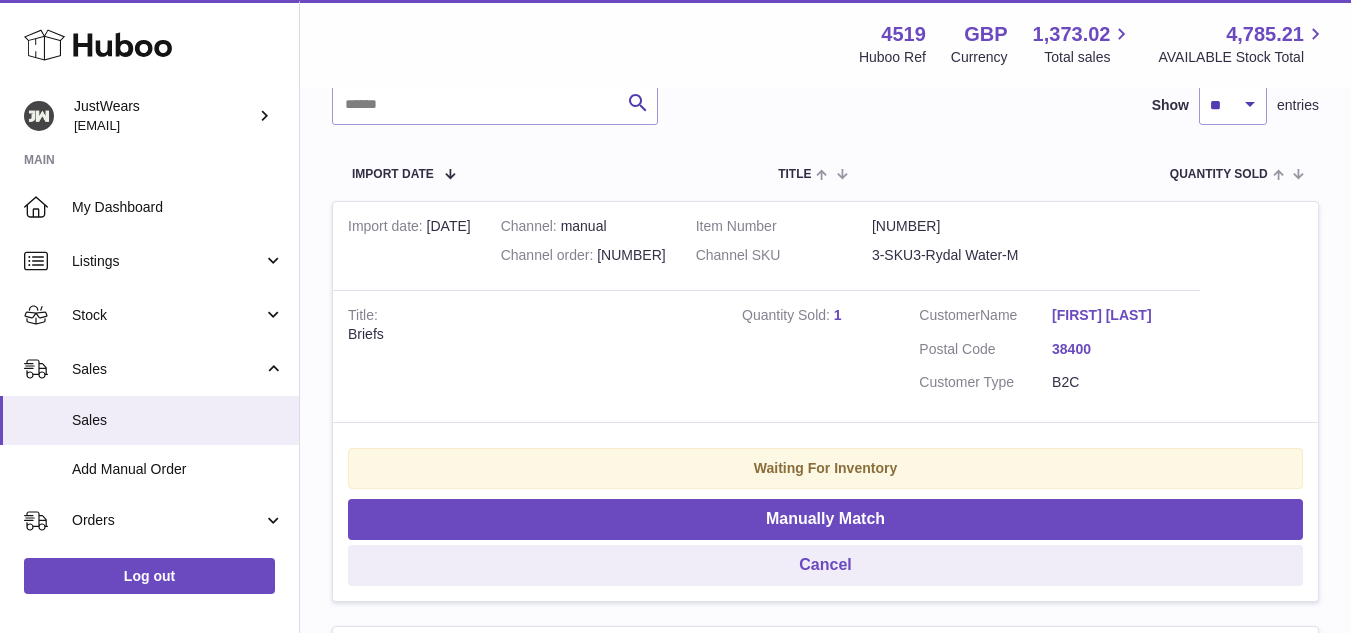 scroll, scrollTop: 300, scrollLeft: 0, axis: vertical 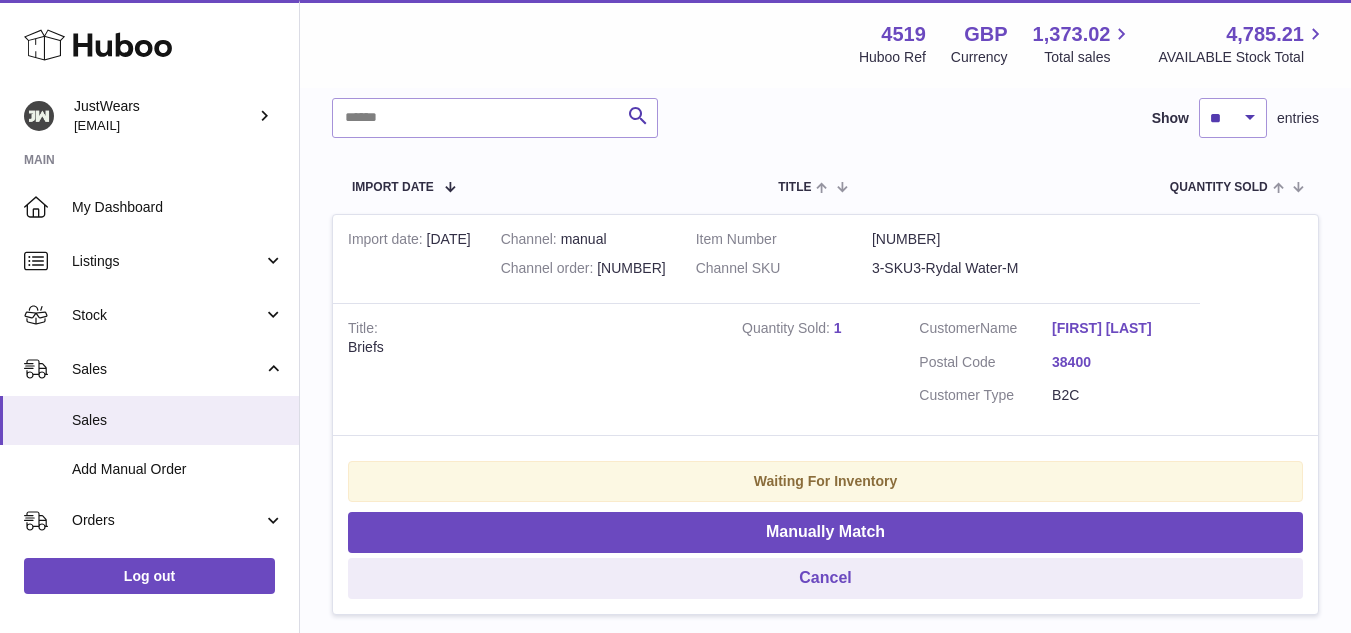 click on "Item Number   4519-1754312368-935124fb4c794d7f950c984082981eb7   Channel SKU   3-SKU3-Rydal Water-M" at bounding box center [872, 259] 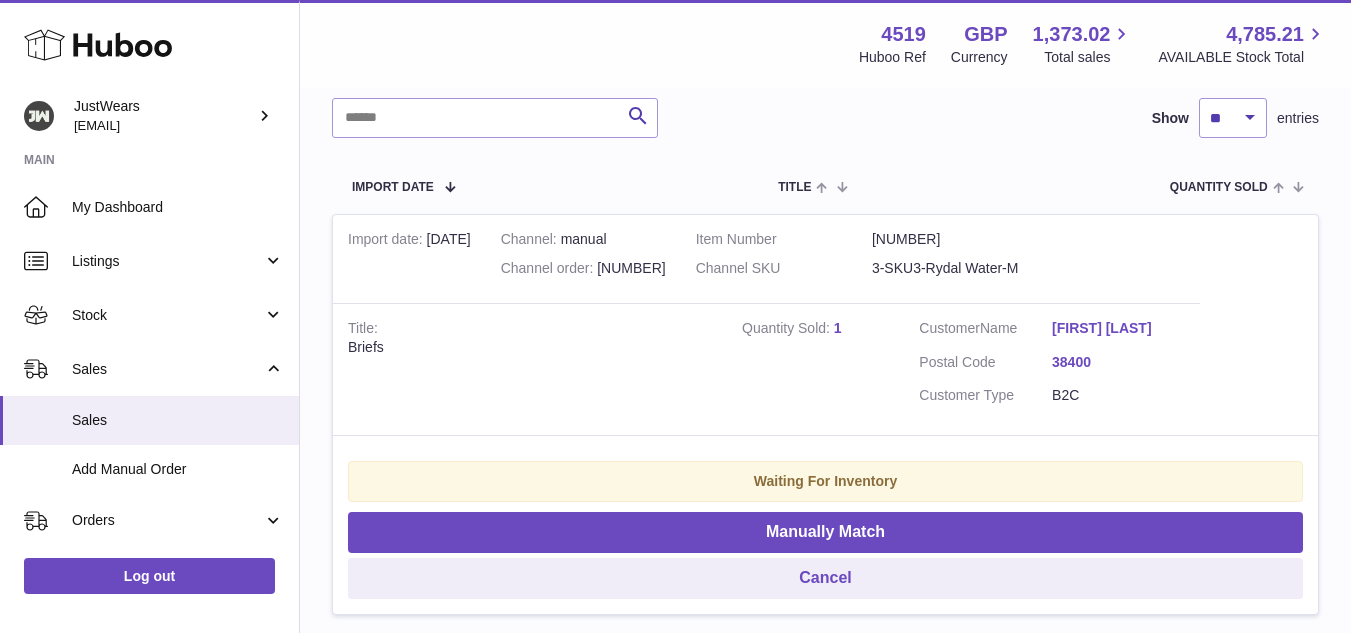 scroll, scrollTop: 400, scrollLeft: 0, axis: vertical 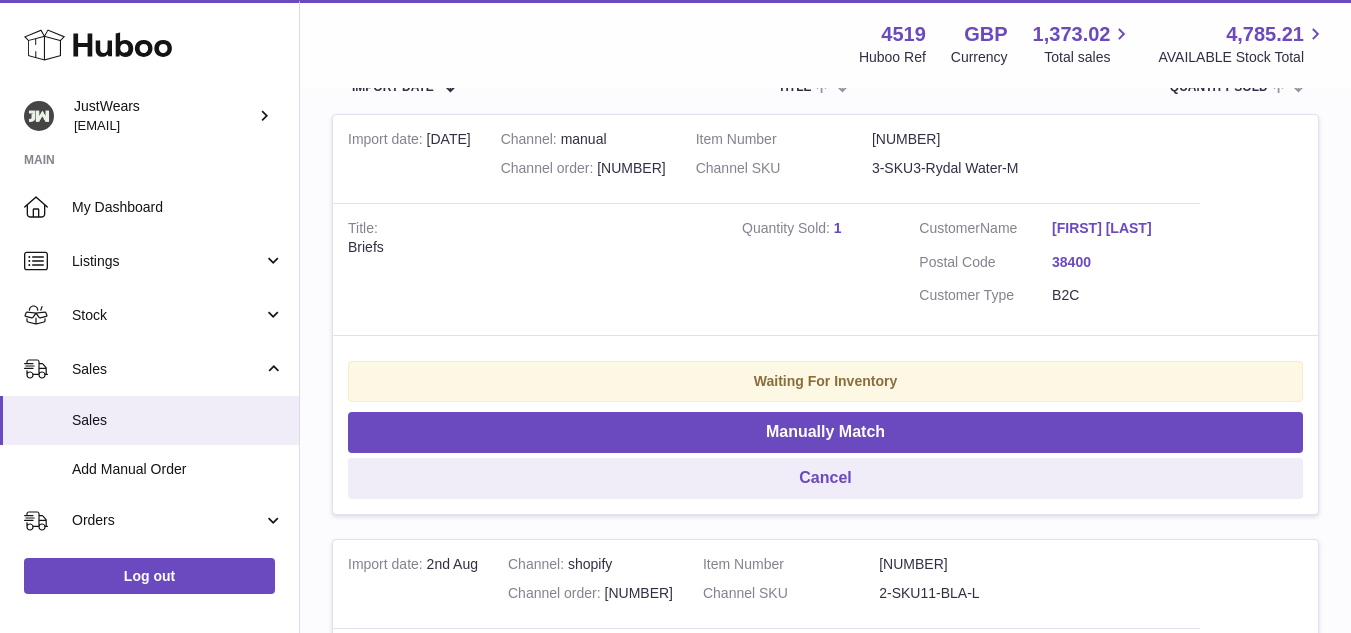 click on "Item Number" at bounding box center (784, 139) 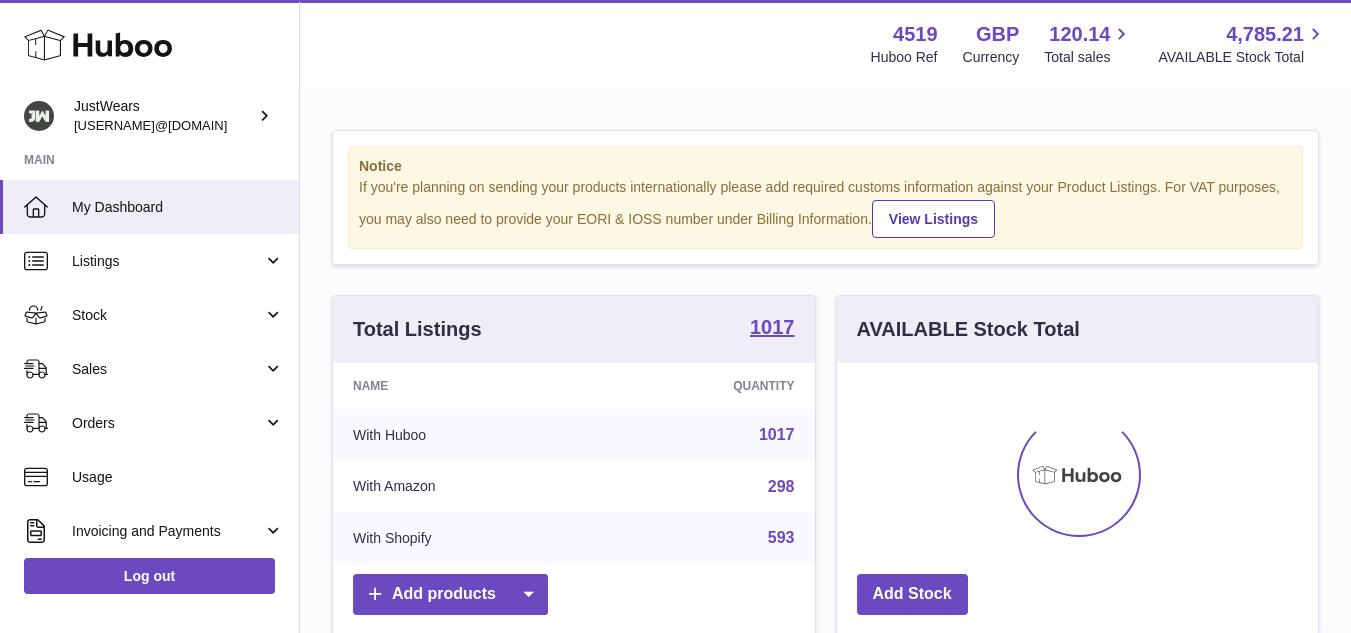 scroll, scrollTop: 0, scrollLeft: 0, axis: both 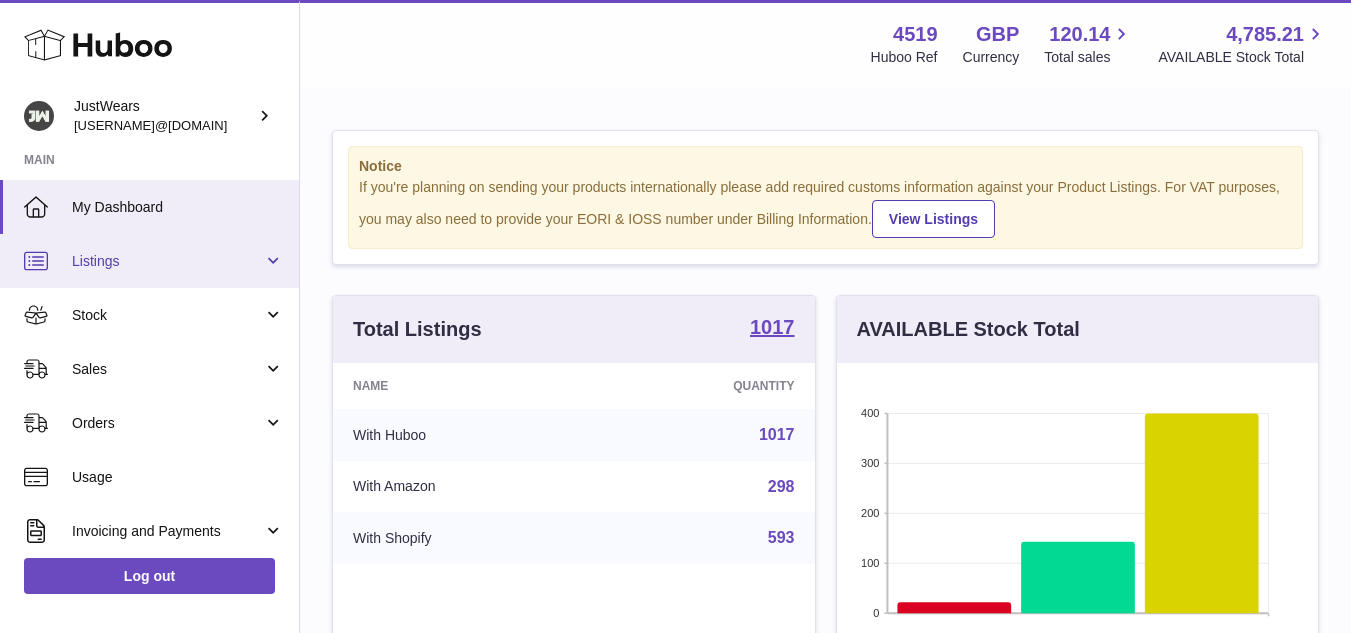 click on "Listings" at bounding box center (149, 261) 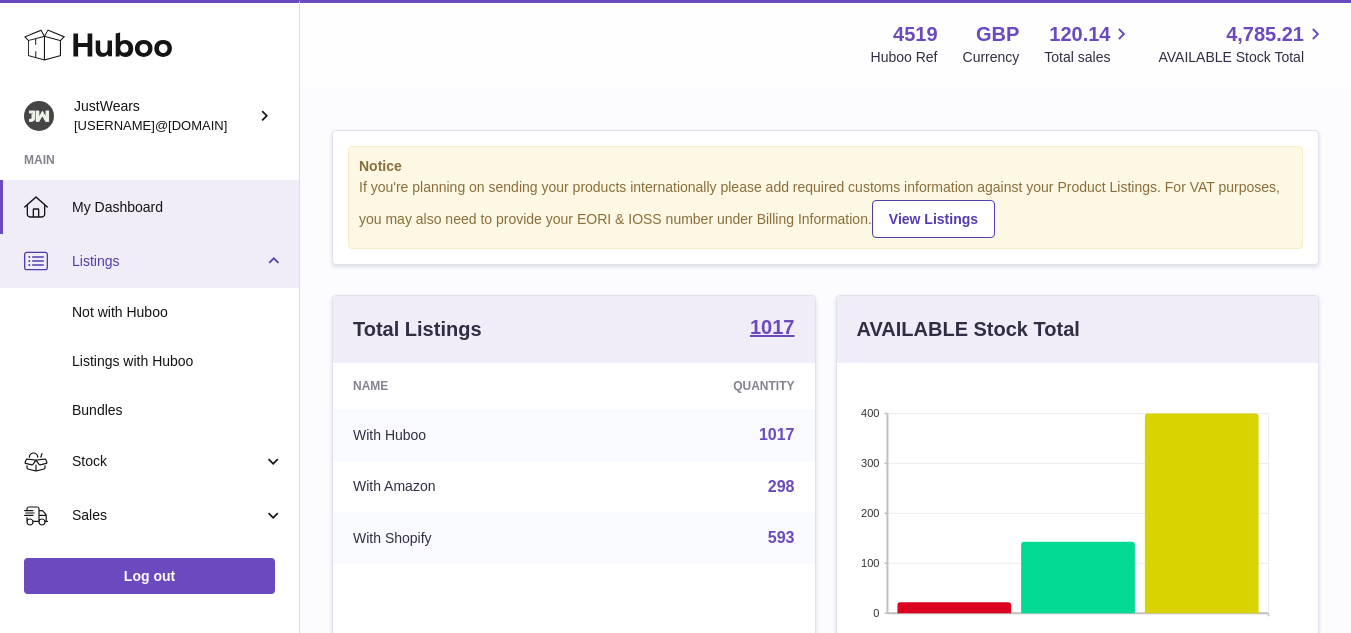 click on "Listings" at bounding box center [149, 261] 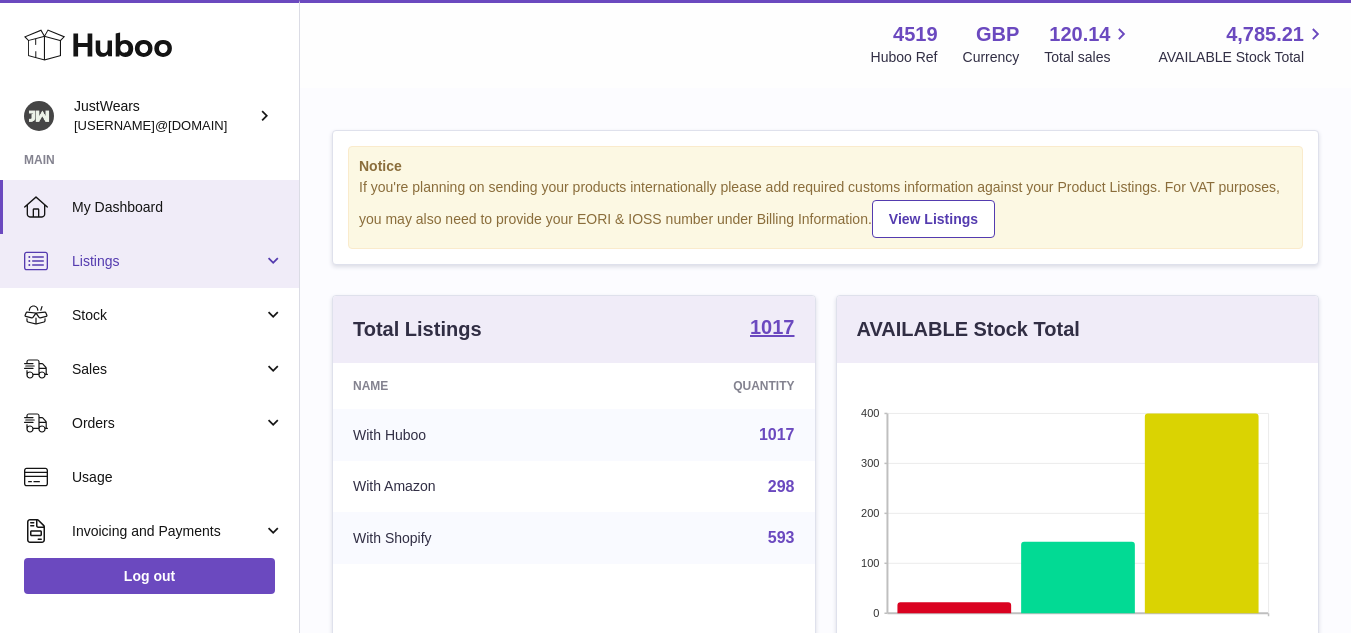 click on "Listings" at bounding box center [149, 261] 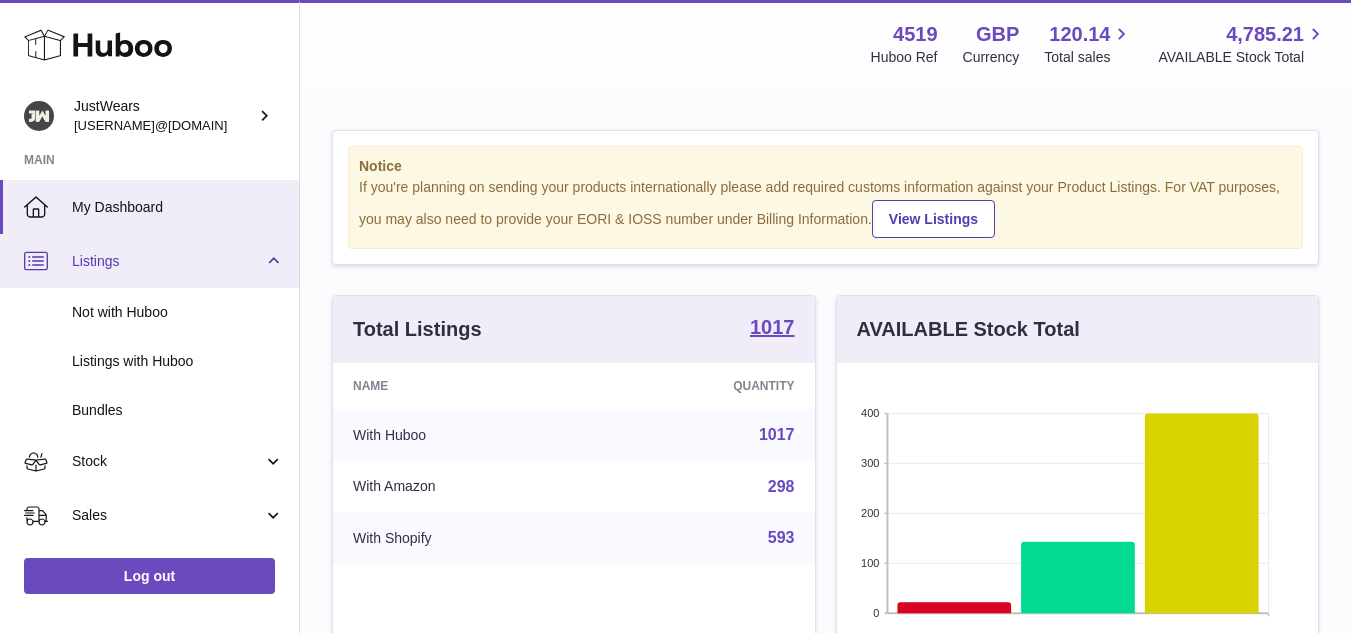 click on "Listings" at bounding box center (149, 261) 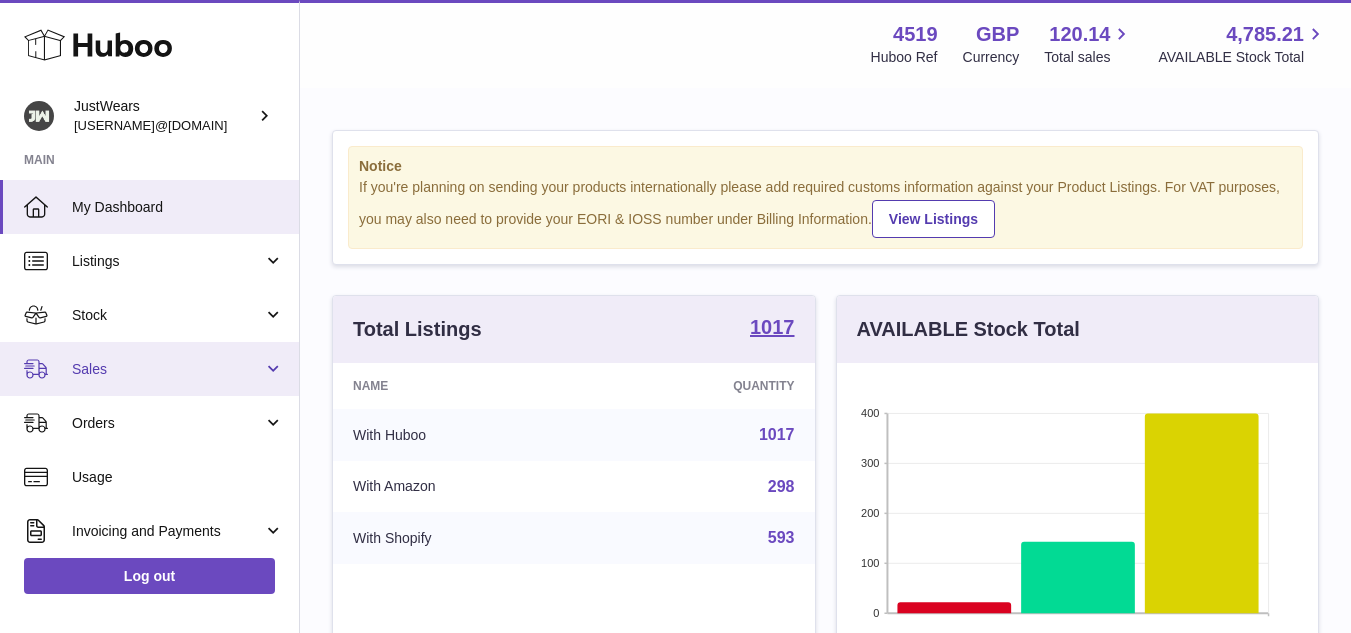 click on "Sales" at bounding box center [167, 369] 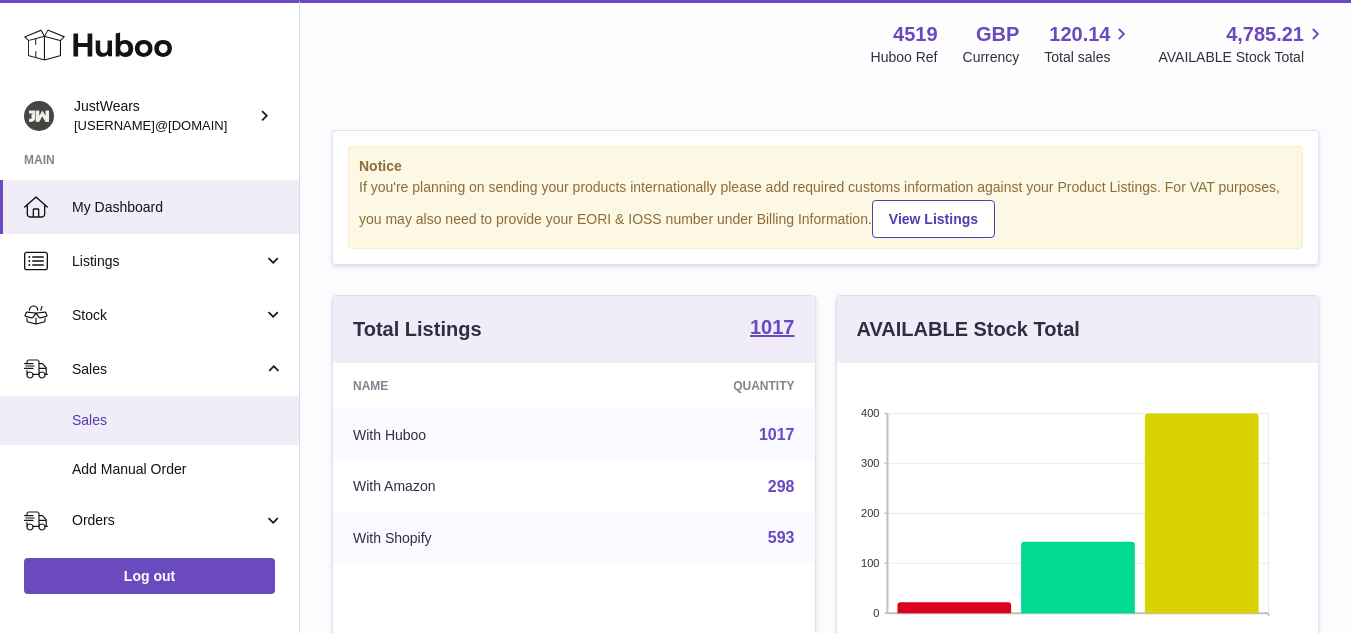 click on "Sales" at bounding box center [178, 420] 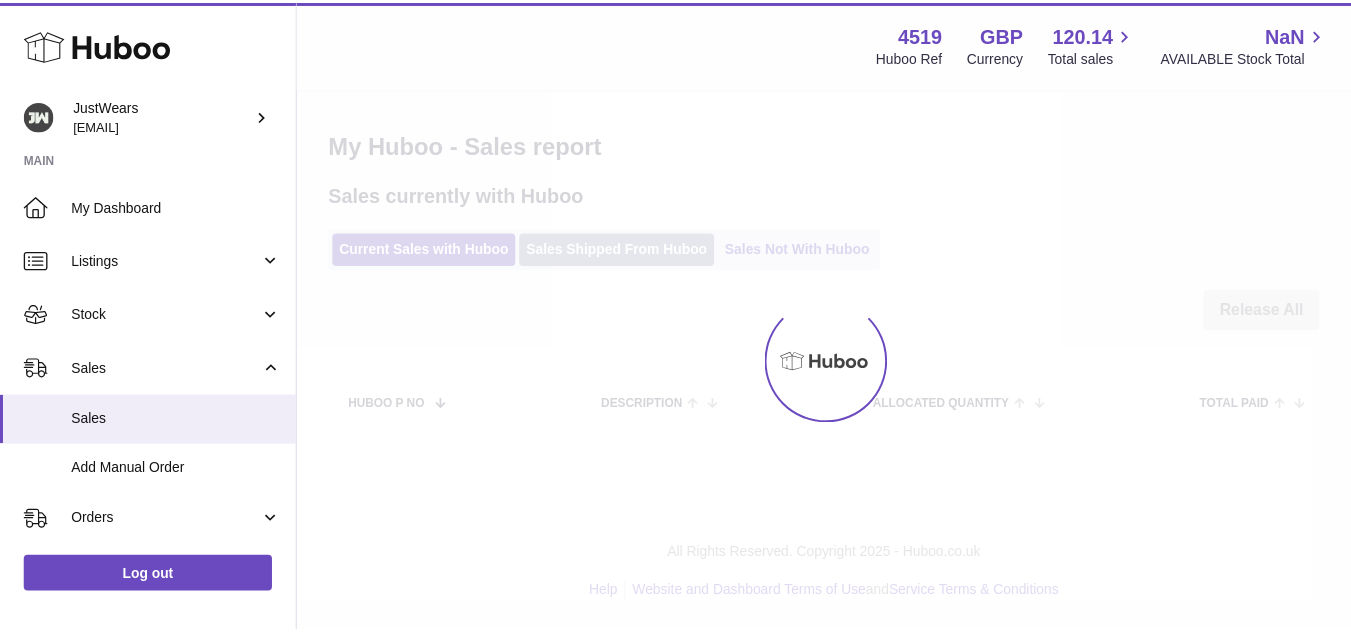 scroll, scrollTop: 0, scrollLeft: 0, axis: both 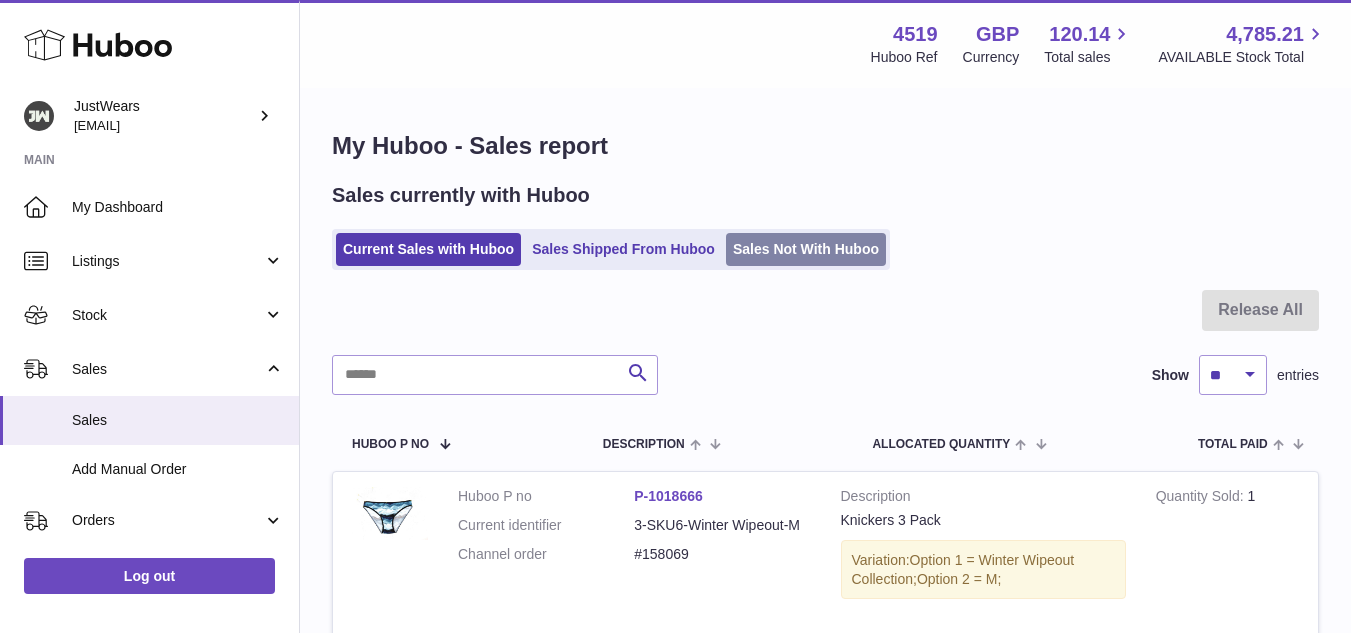click on "Sales Not With Huboo" at bounding box center [806, 249] 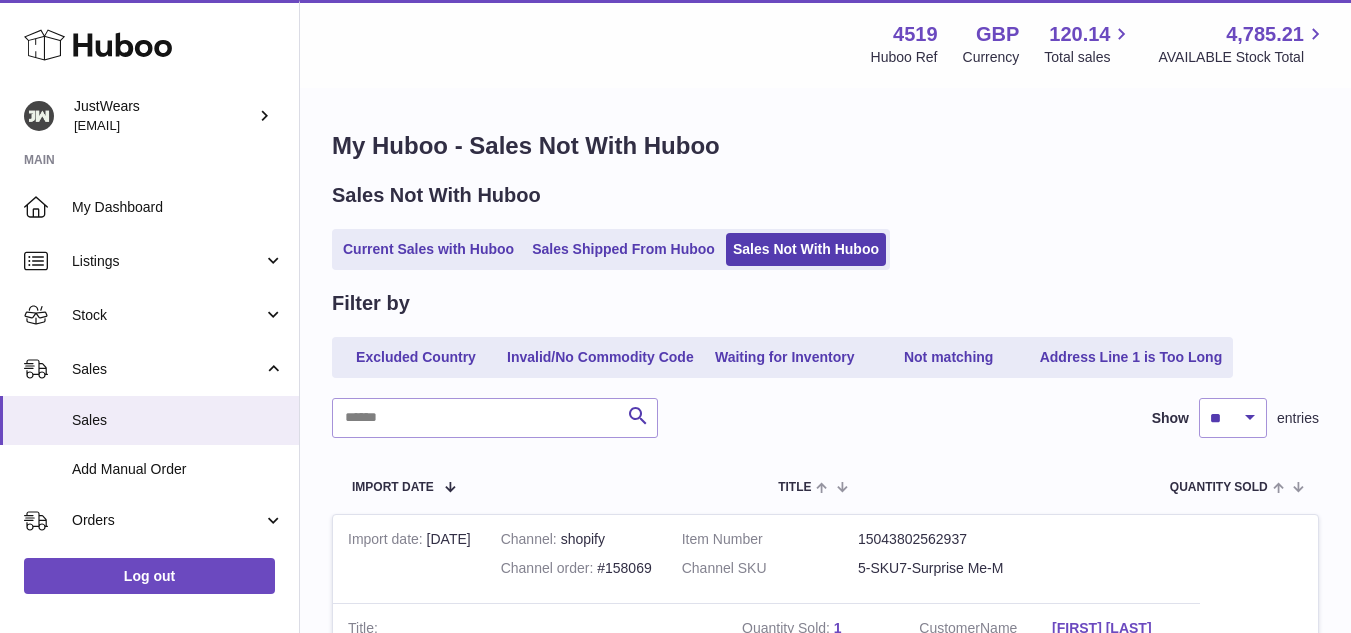 scroll, scrollTop: 0, scrollLeft: 0, axis: both 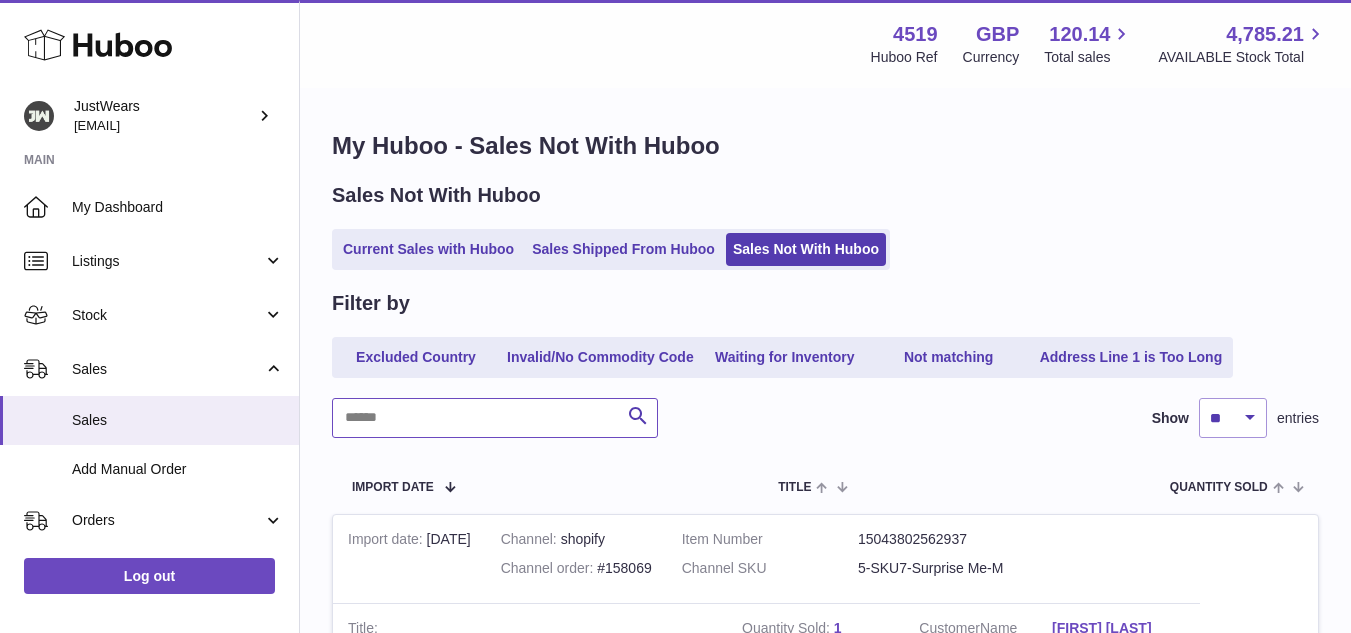 click at bounding box center (495, 418) 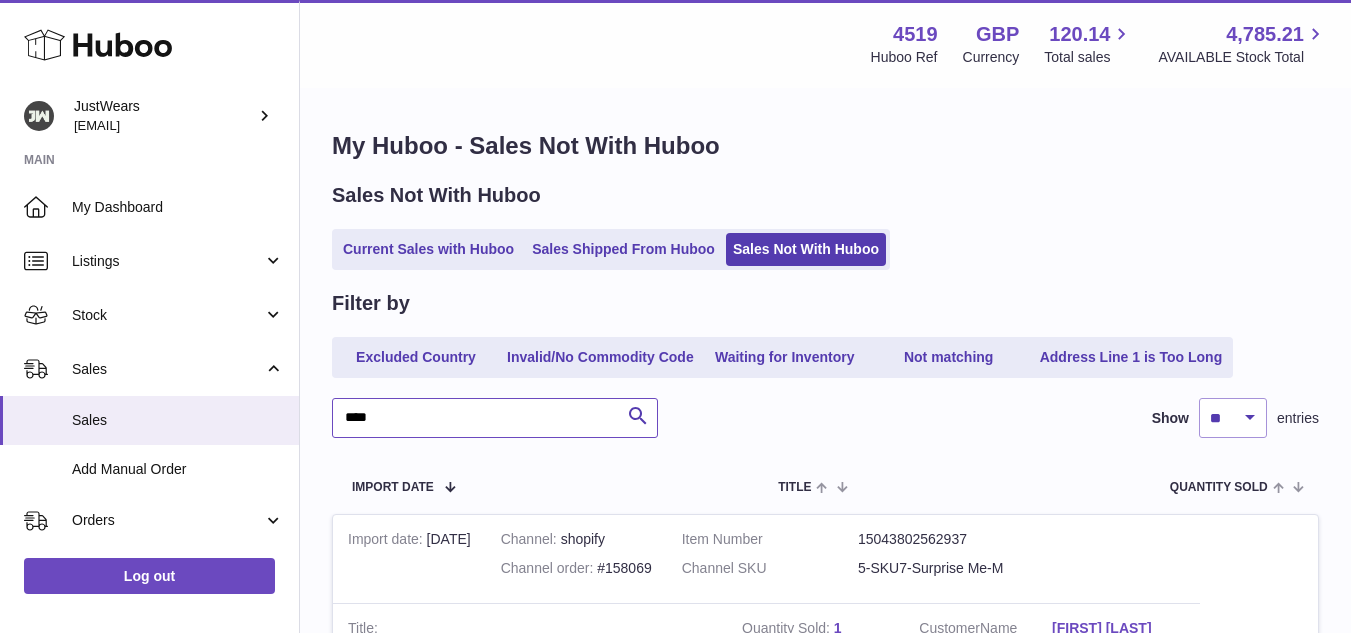 type on "****" 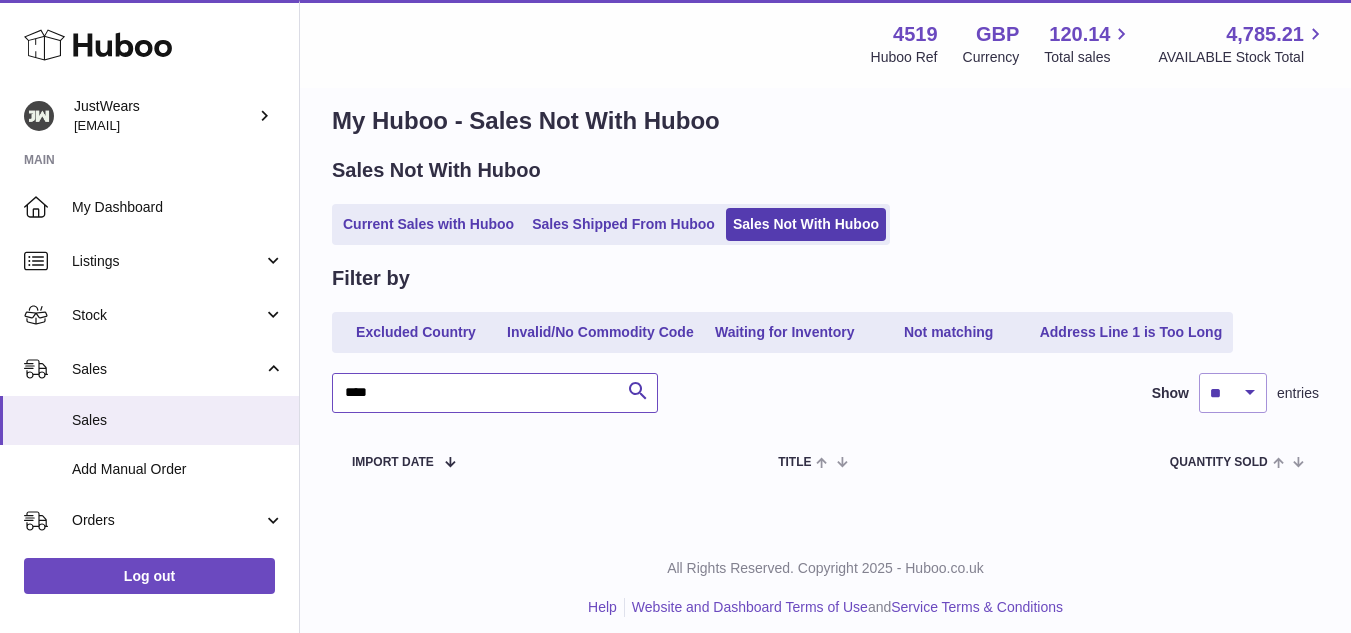 scroll, scrollTop: 39, scrollLeft: 0, axis: vertical 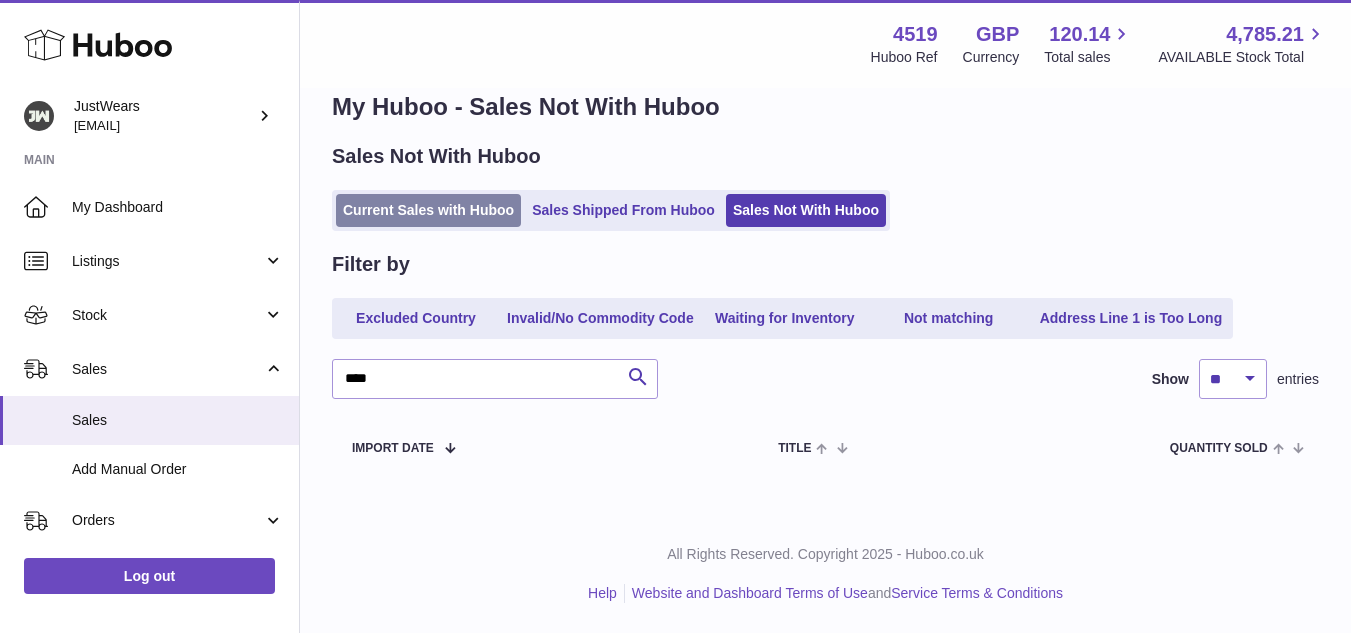 click on "Current Sales with Huboo" at bounding box center [428, 210] 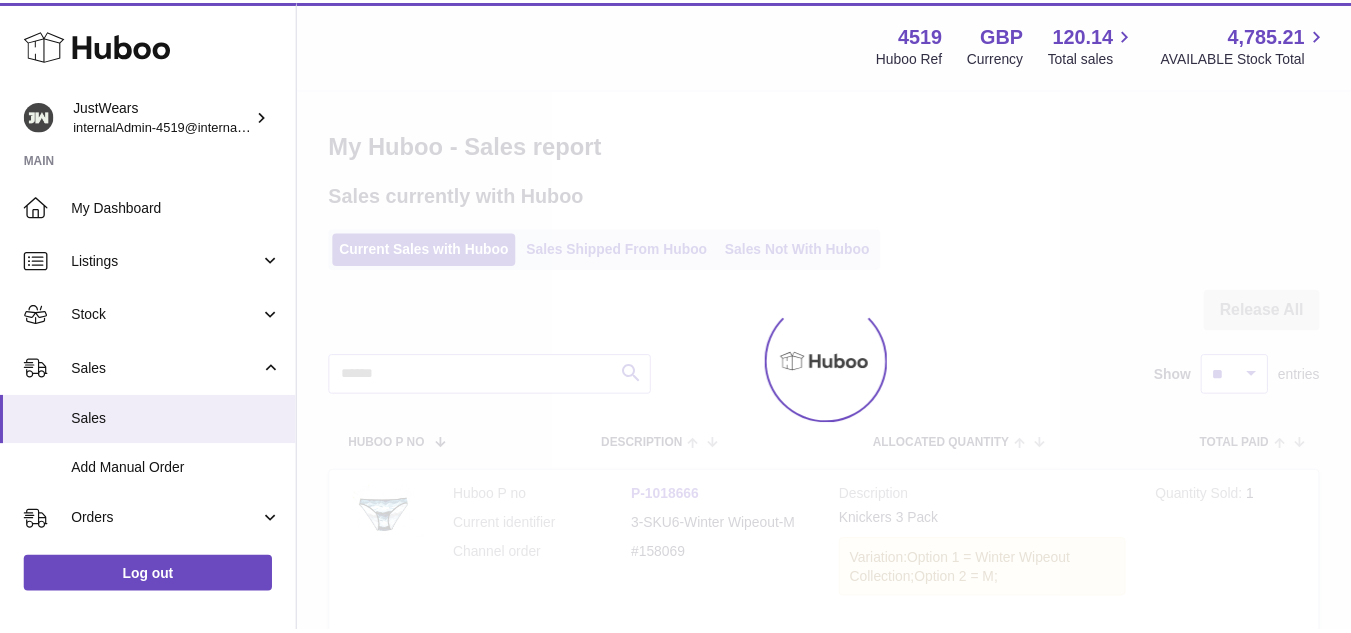 scroll, scrollTop: 0, scrollLeft: 0, axis: both 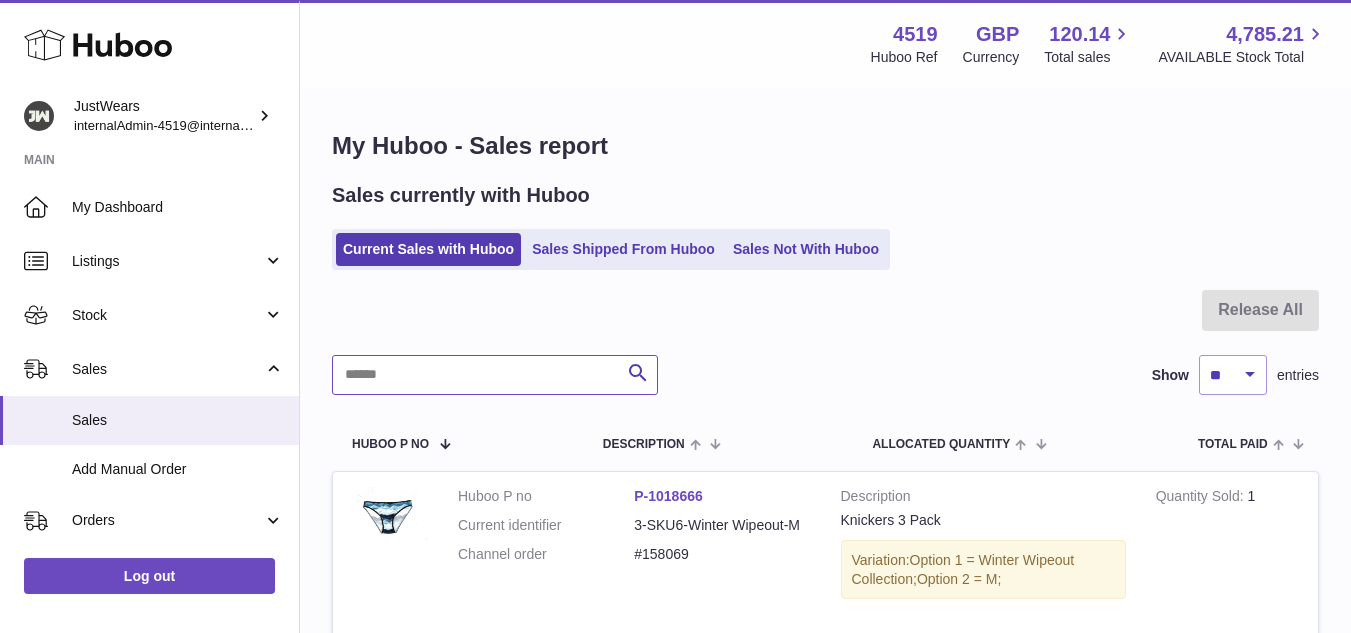 click at bounding box center [495, 375] 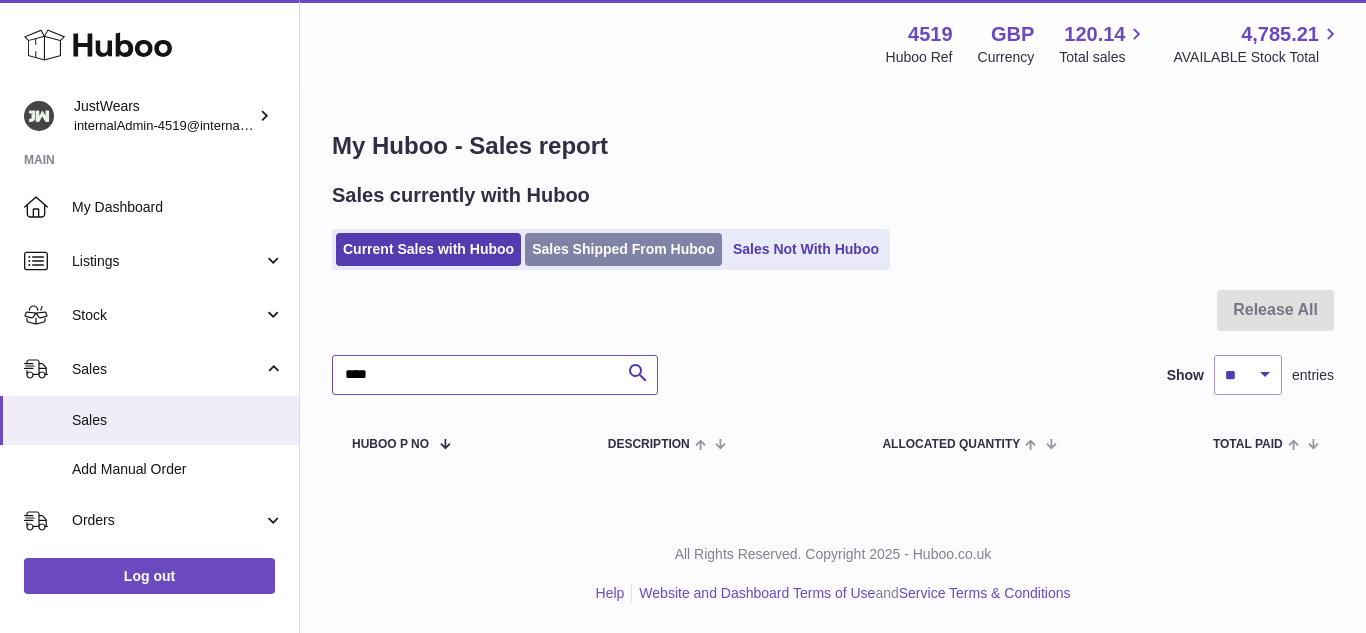 type on "****" 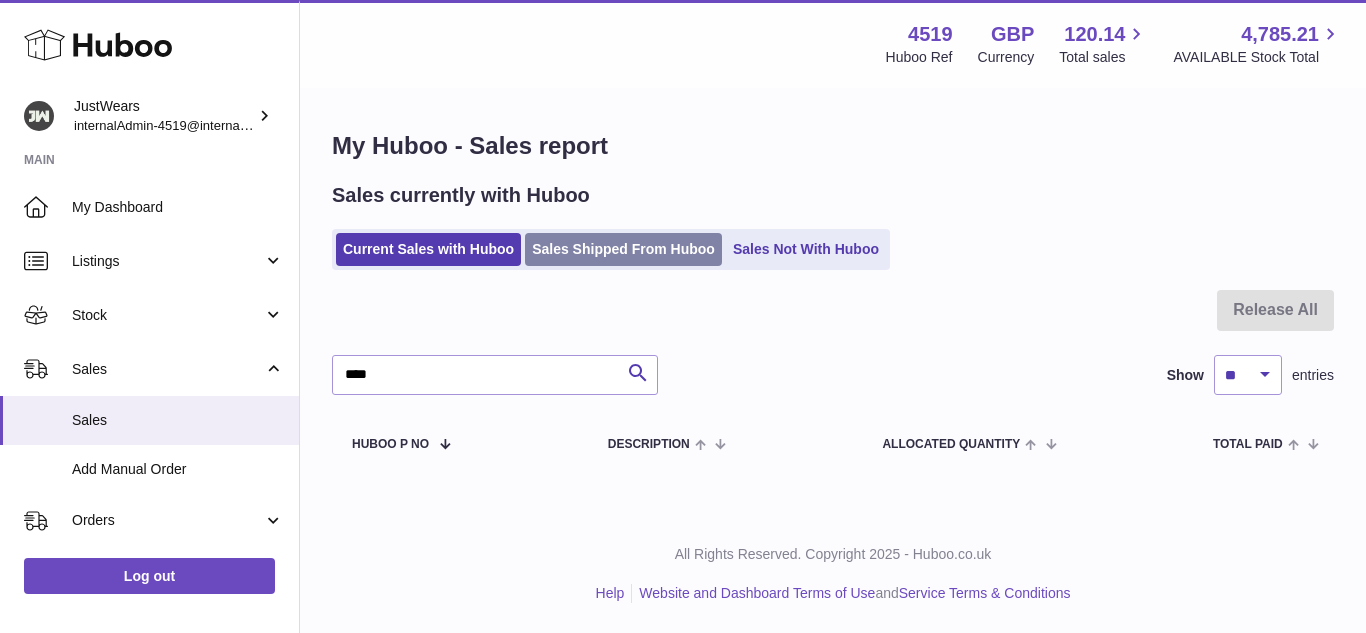 click on "Sales Shipped From Huboo" at bounding box center (623, 249) 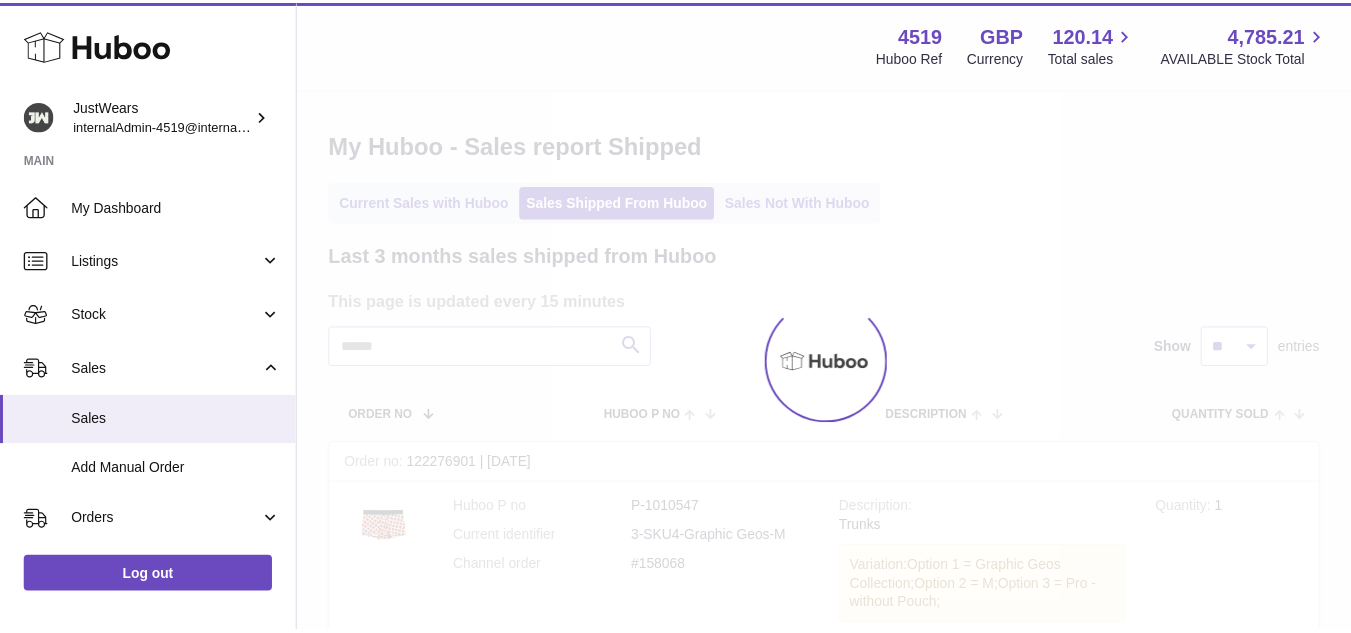 scroll, scrollTop: 0, scrollLeft: 0, axis: both 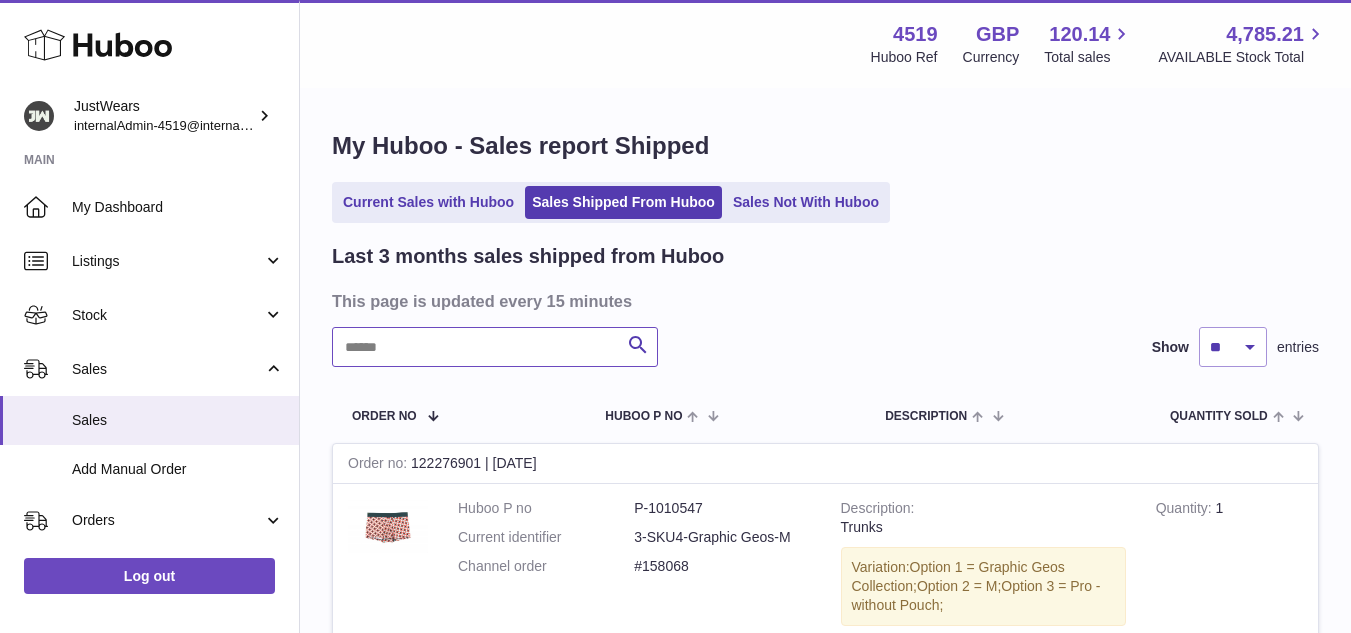 click at bounding box center (495, 347) 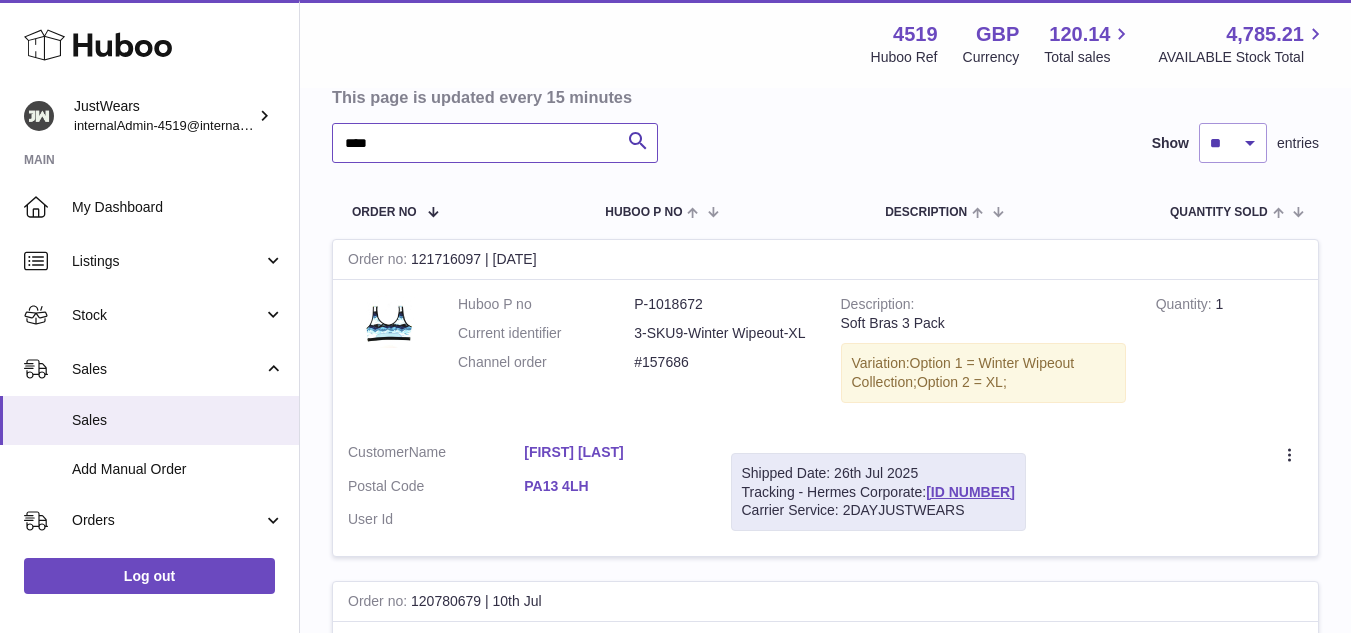 scroll, scrollTop: 0, scrollLeft: 0, axis: both 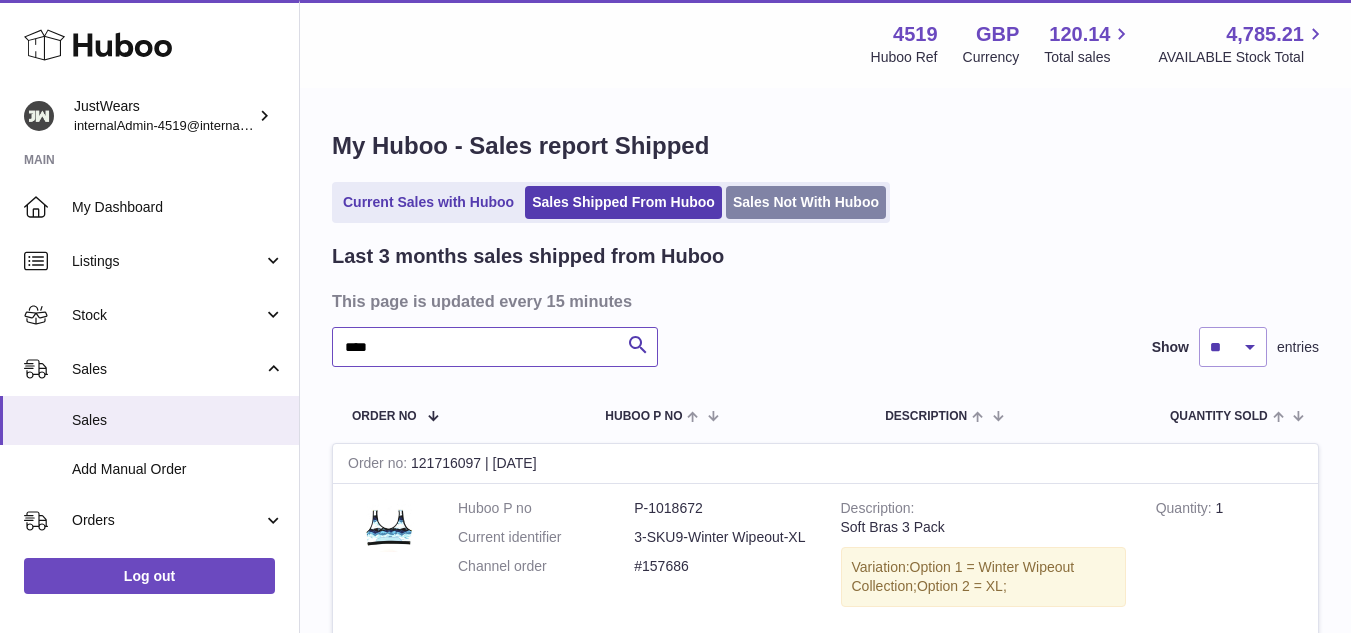 type on "****" 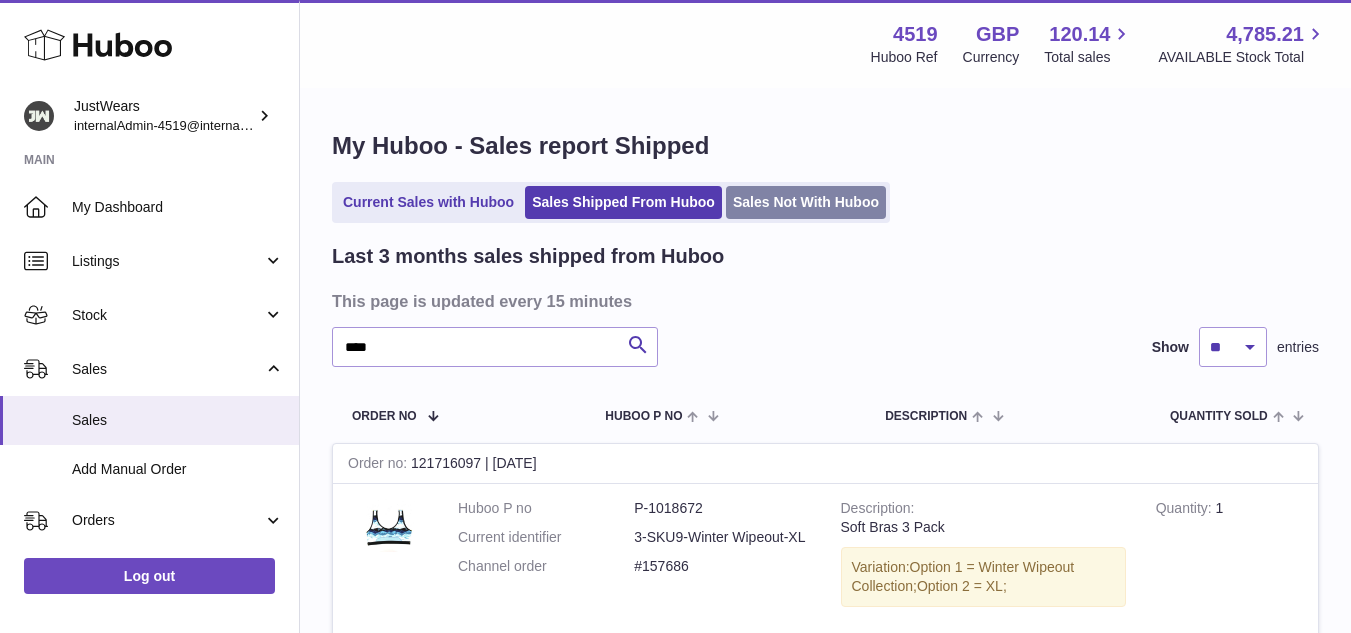 click on "Sales Not With Huboo" at bounding box center (806, 202) 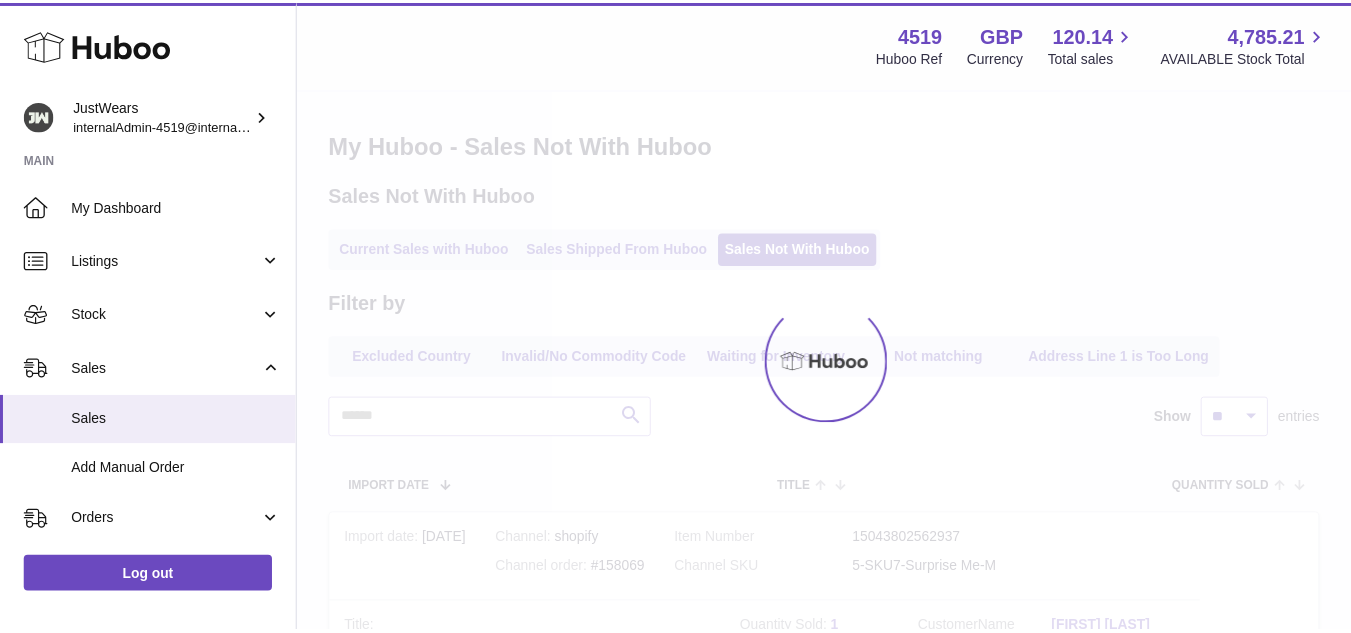 scroll, scrollTop: 0, scrollLeft: 0, axis: both 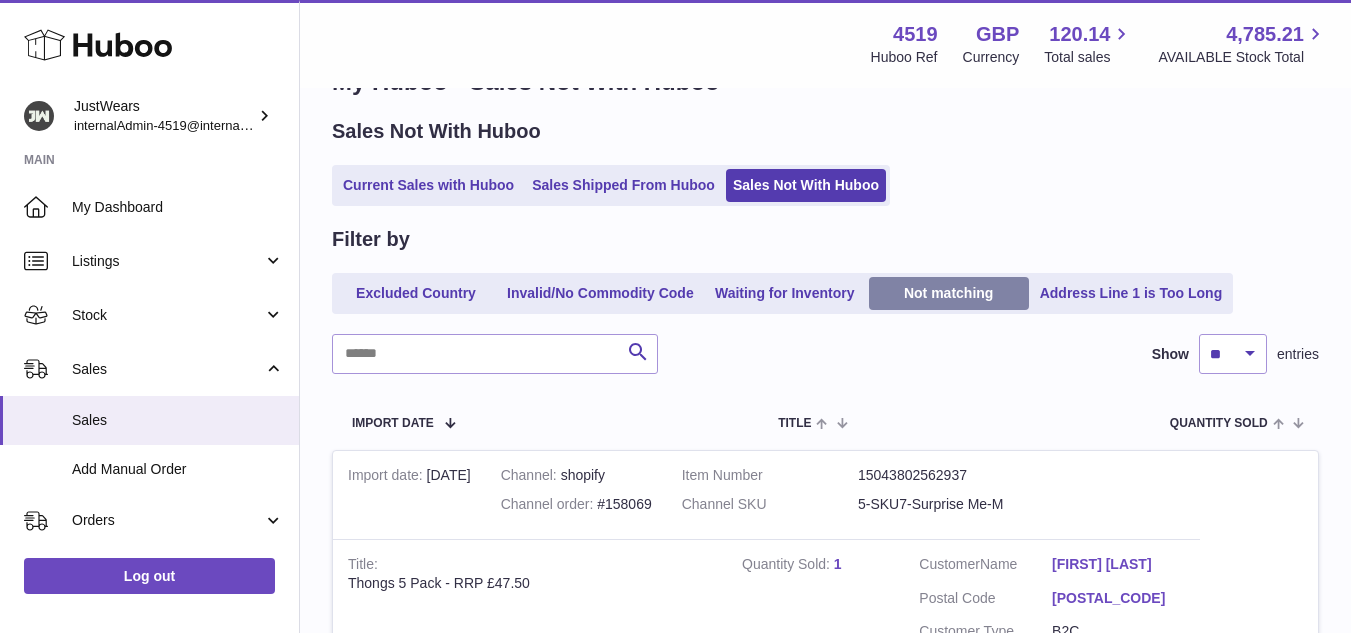 click on "Not matching" at bounding box center (949, 293) 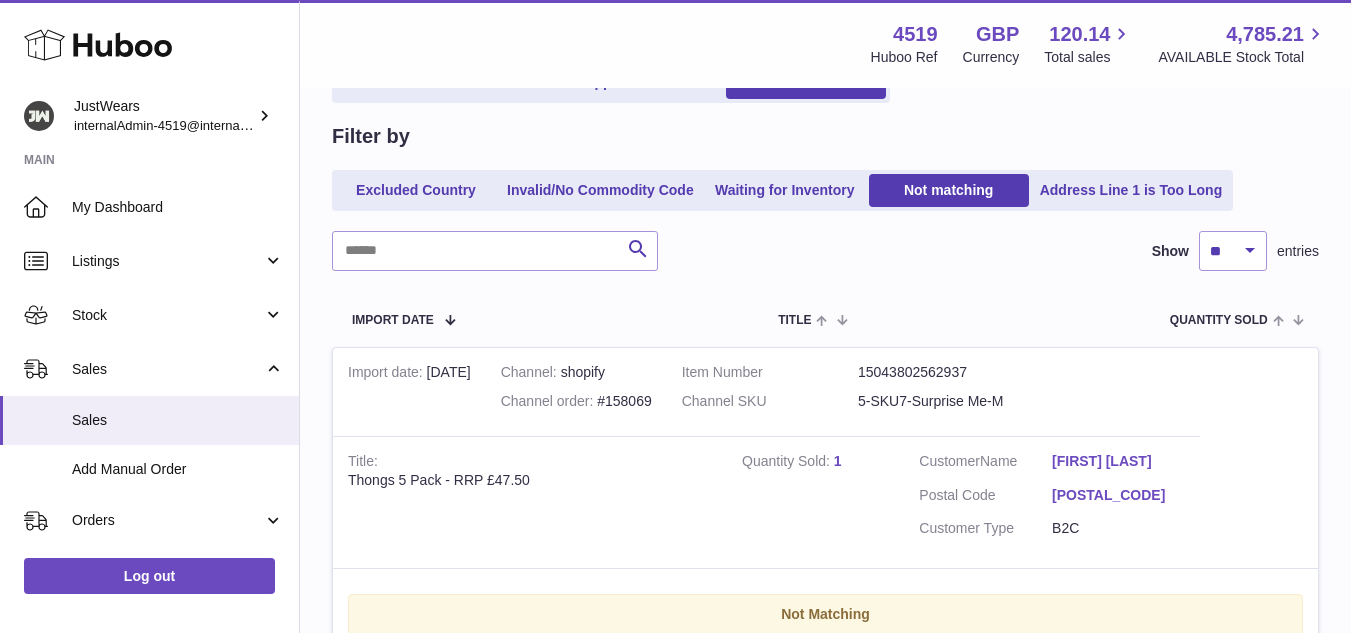 scroll, scrollTop: 0, scrollLeft: 0, axis: both 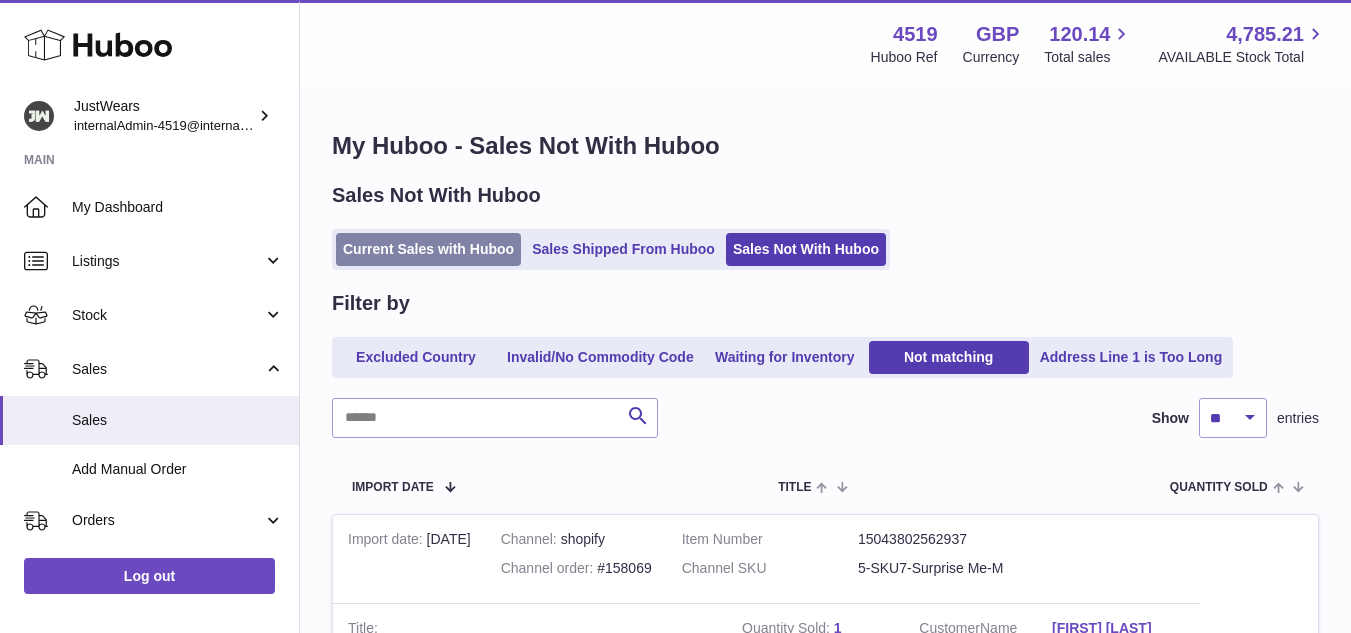 click on "Current Sales with Huboo" at bounding box center [428, 249] 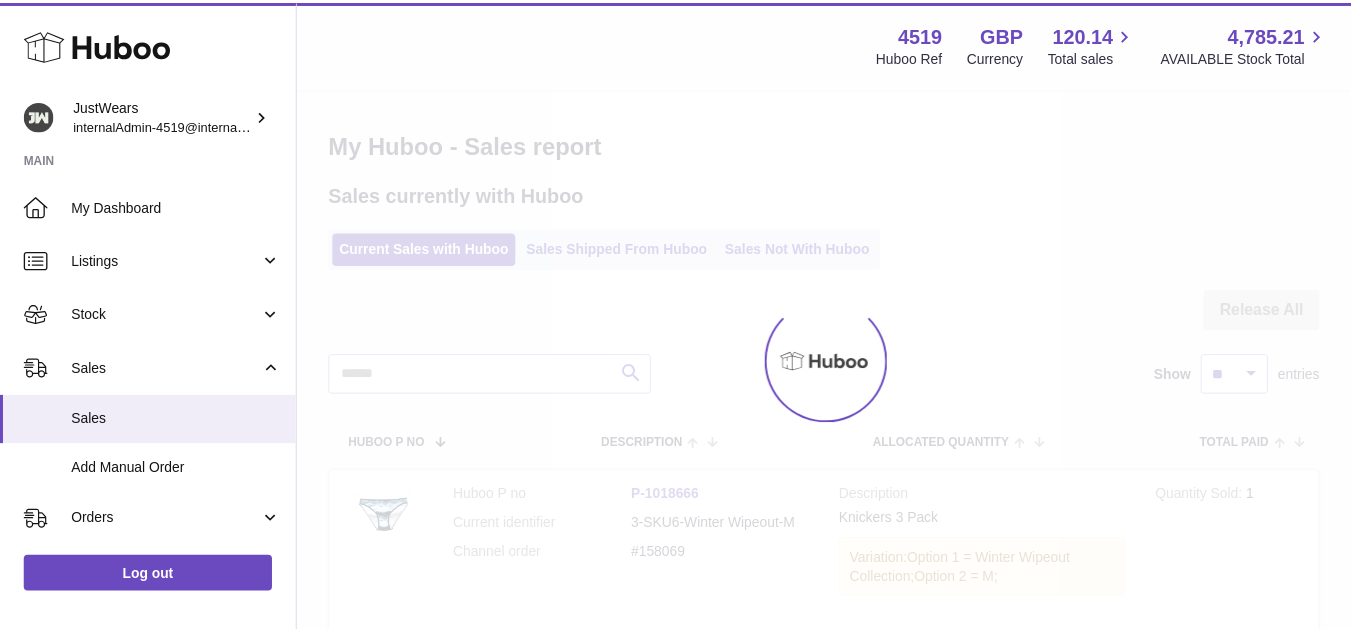 scroll, scrollTop: 0, scrollLeft: 0, axis: both 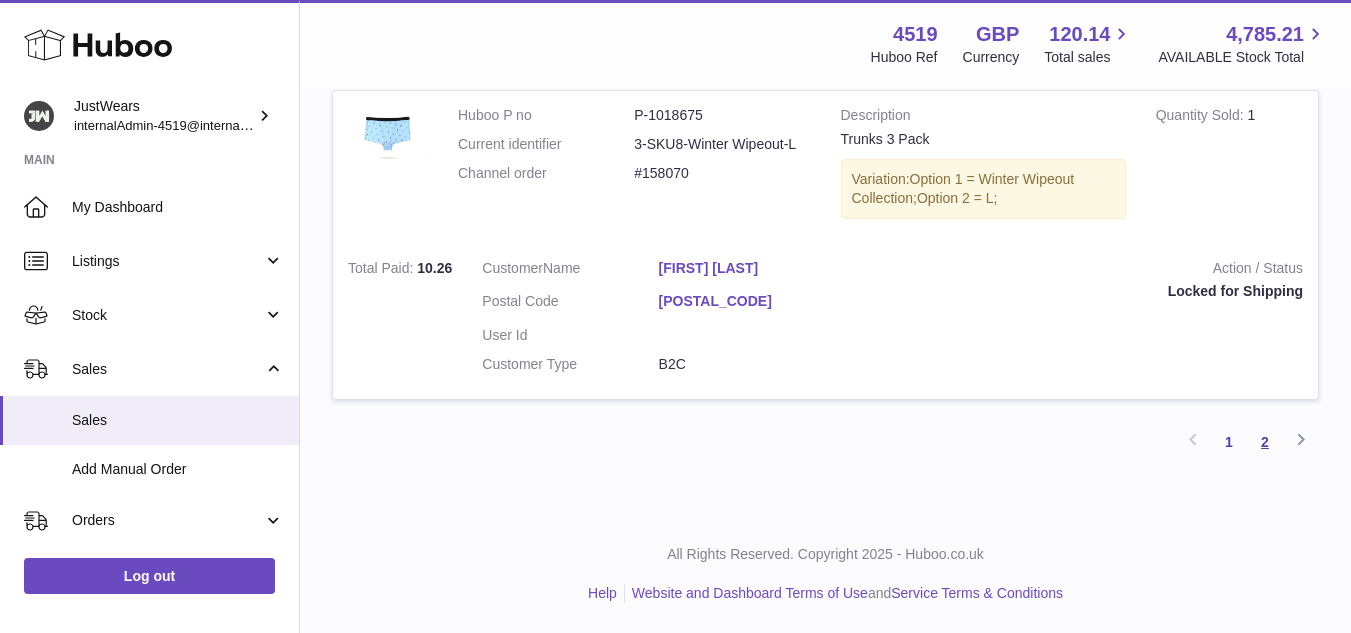 click on "2" at bounding box center [1265, 442] 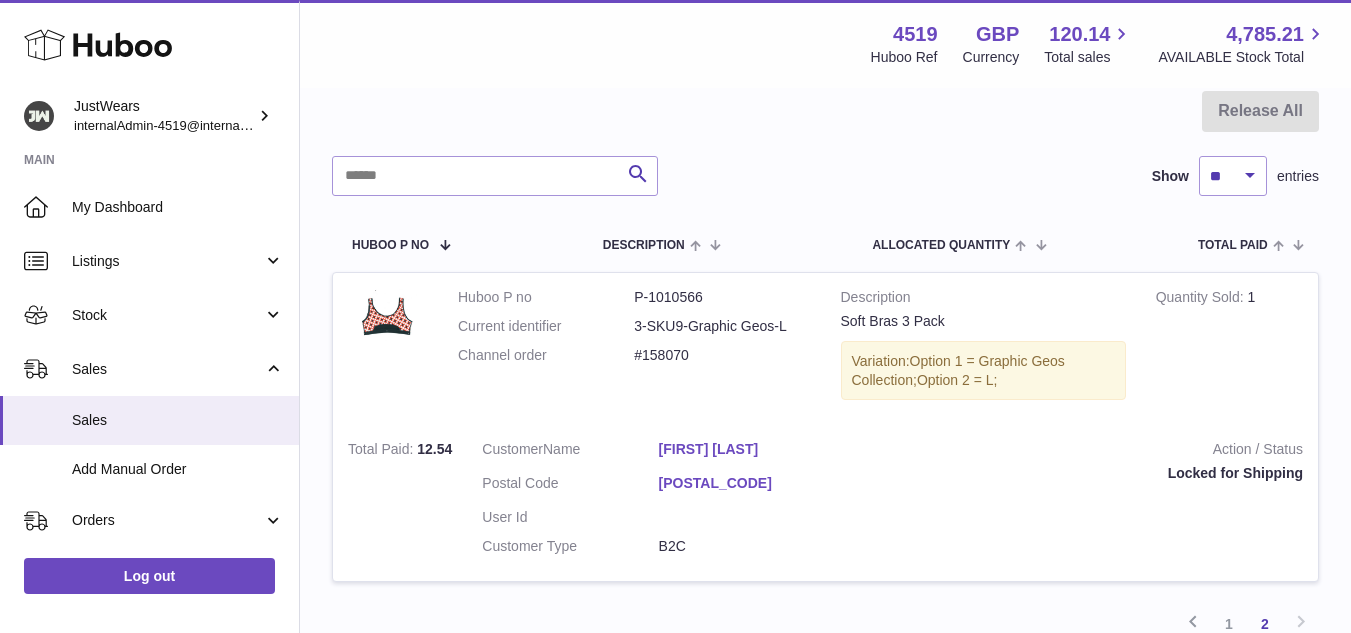 scroll, scrollTop: 0, scrollLeft: 0, axis: both 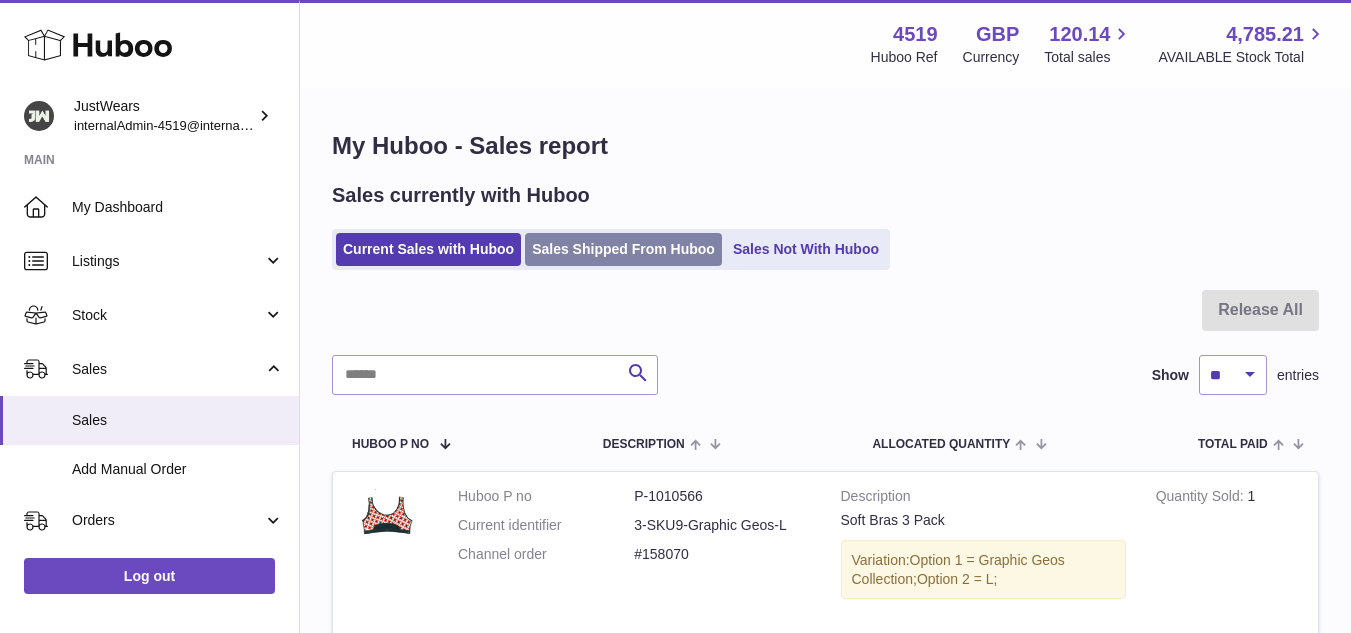 click on "Sales Shipped From Huboo" at bounding box center (623, 249) 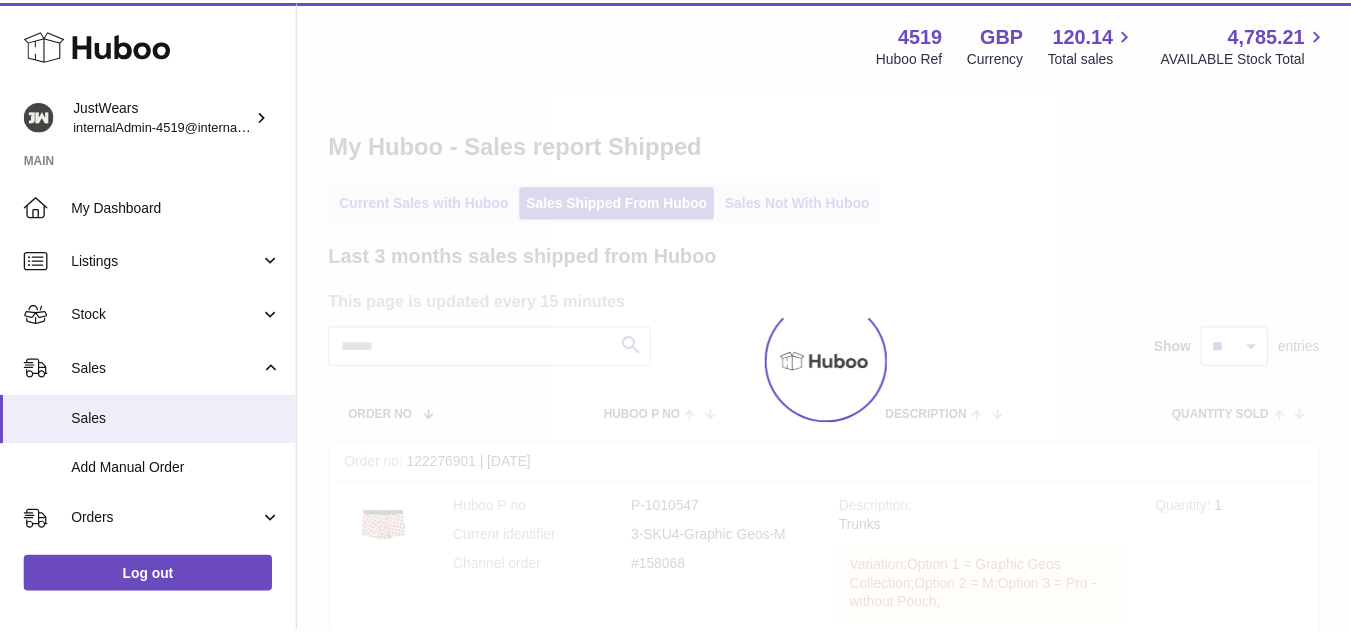 scroll, scrollTop: 0, scrollLeft: 0, axis: both 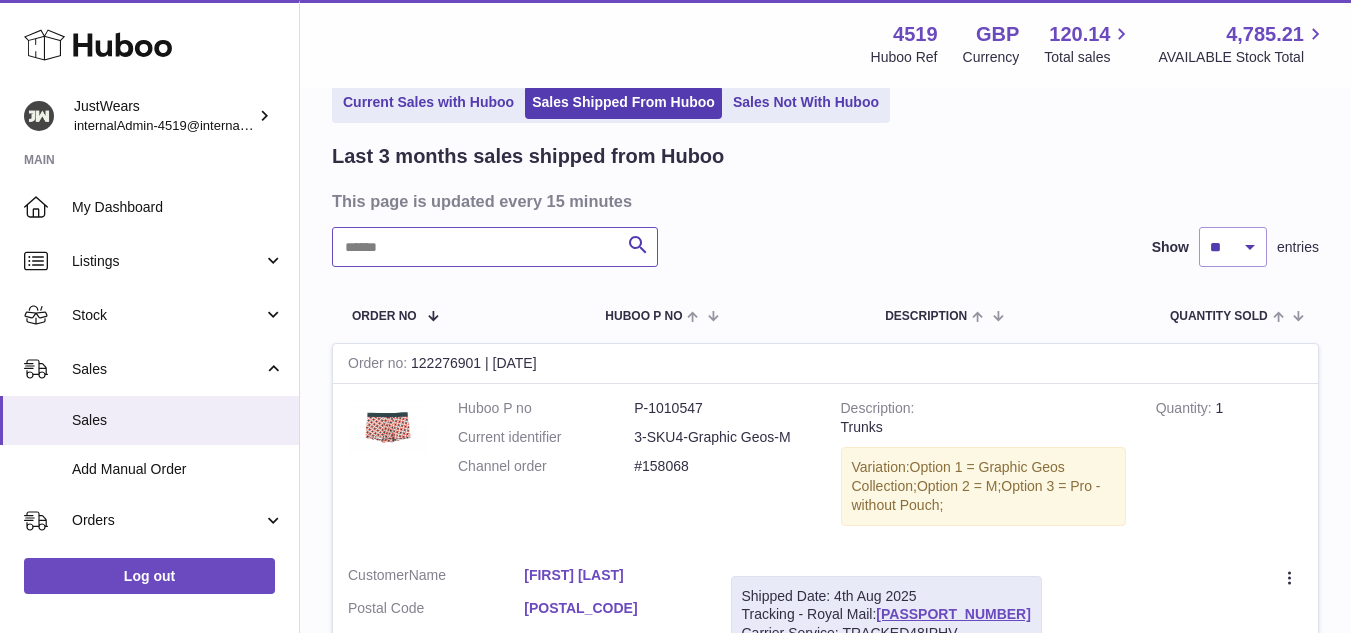 click at bounding box center [495, 247] 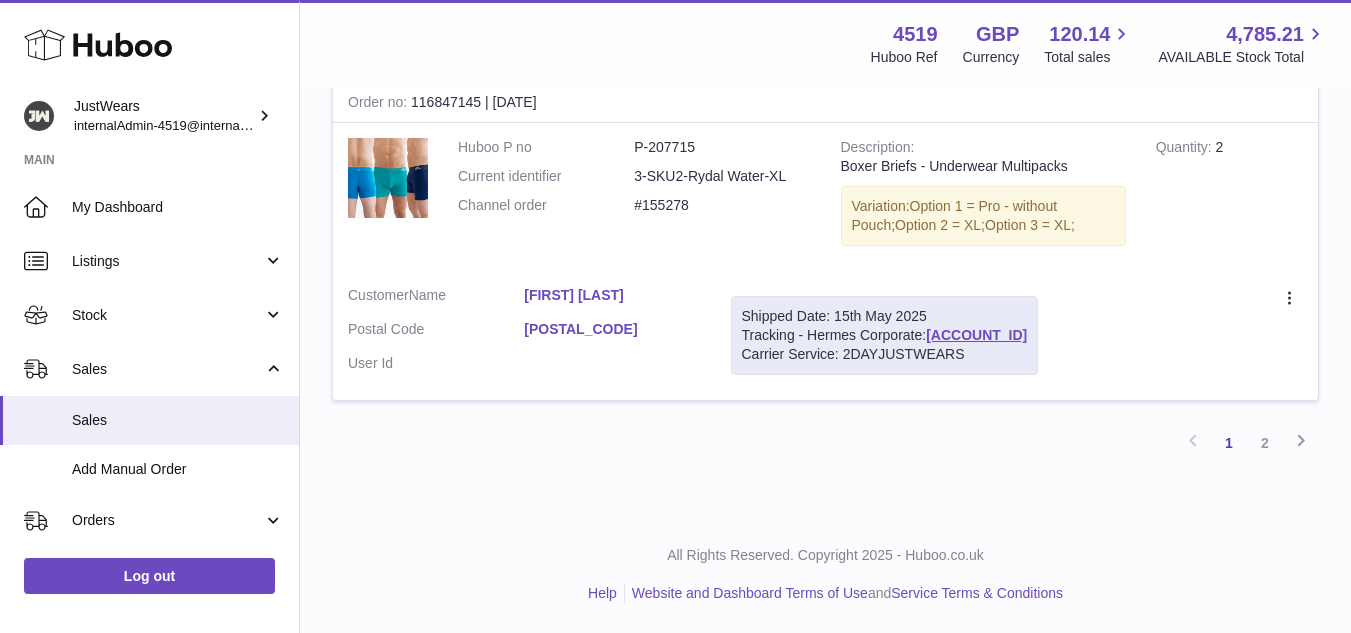 scroll, scrollTop: 3458, scrollLeft: 0, axis: vertical 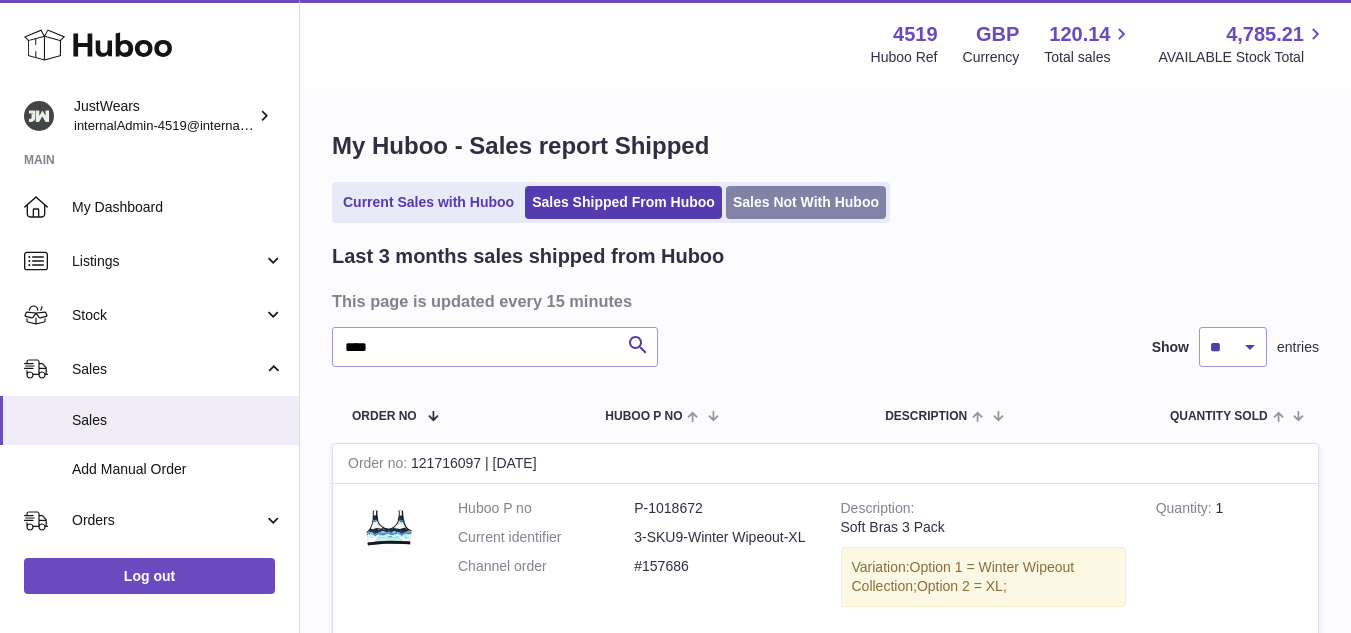 click on "Sales Not With Huboo" at bounding box center [806, 202] 